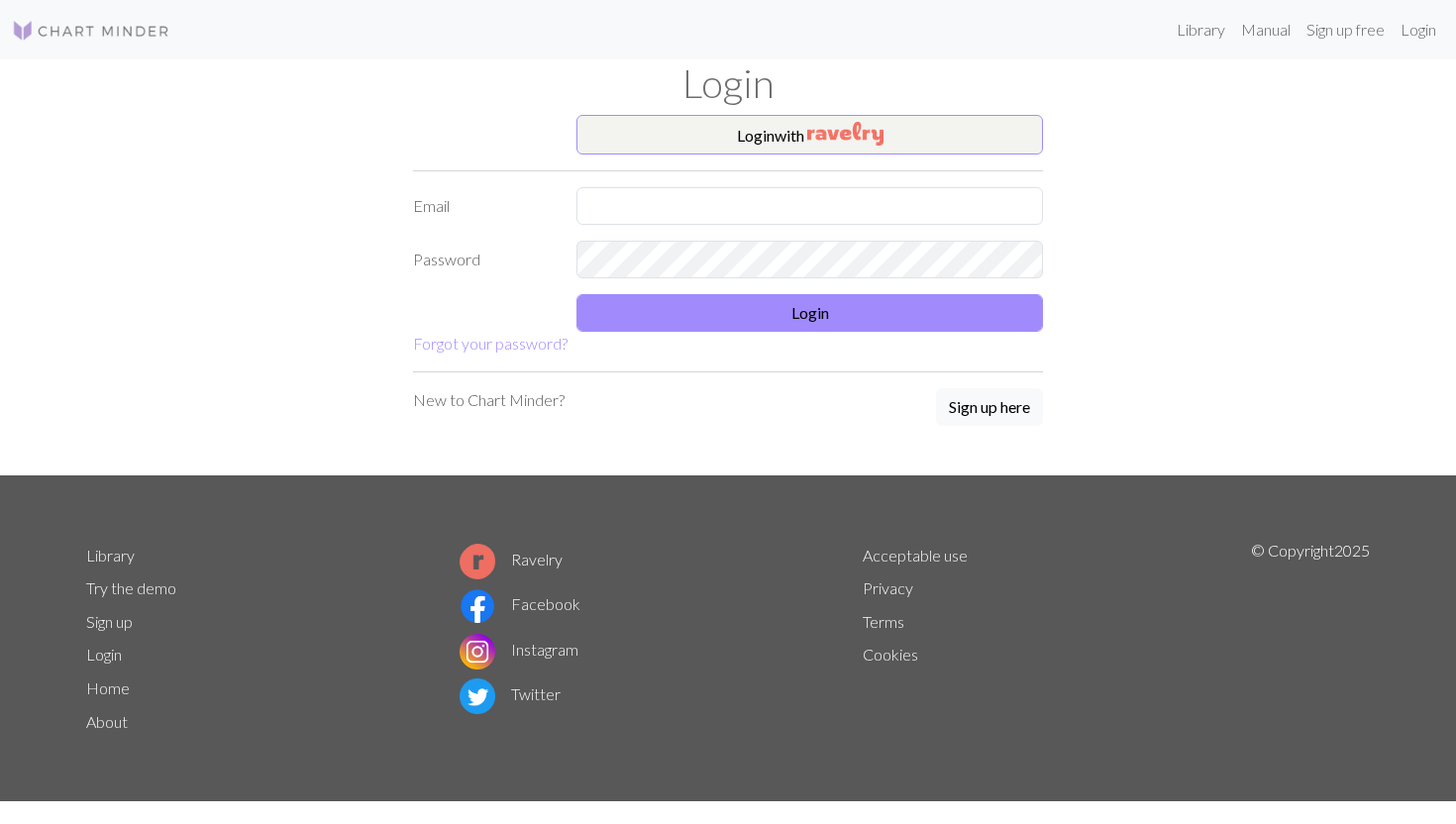 scroll, scrollTop: 0, scrollLeft: 0, axis: both 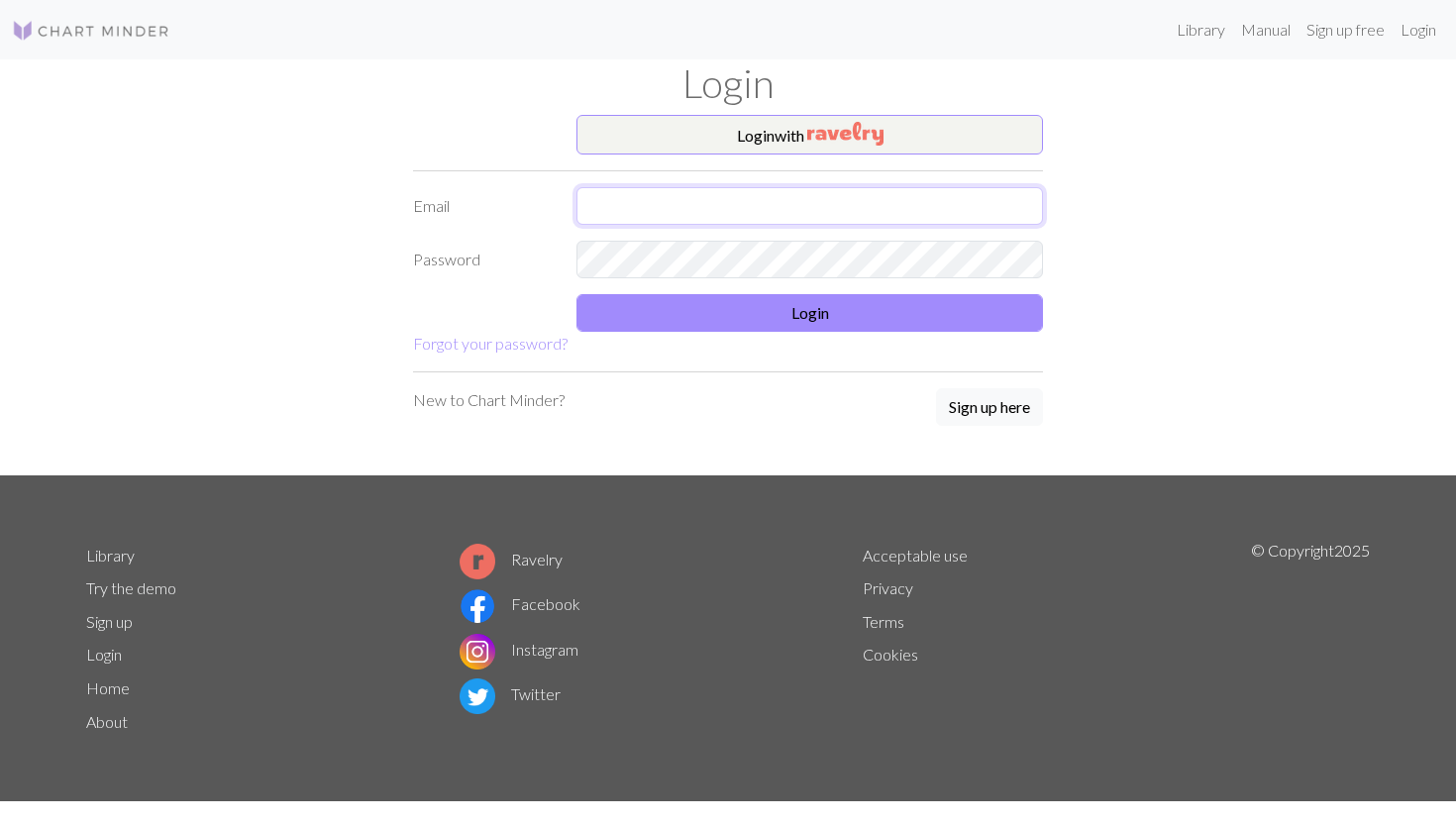 click at bounding box center [809, 206] 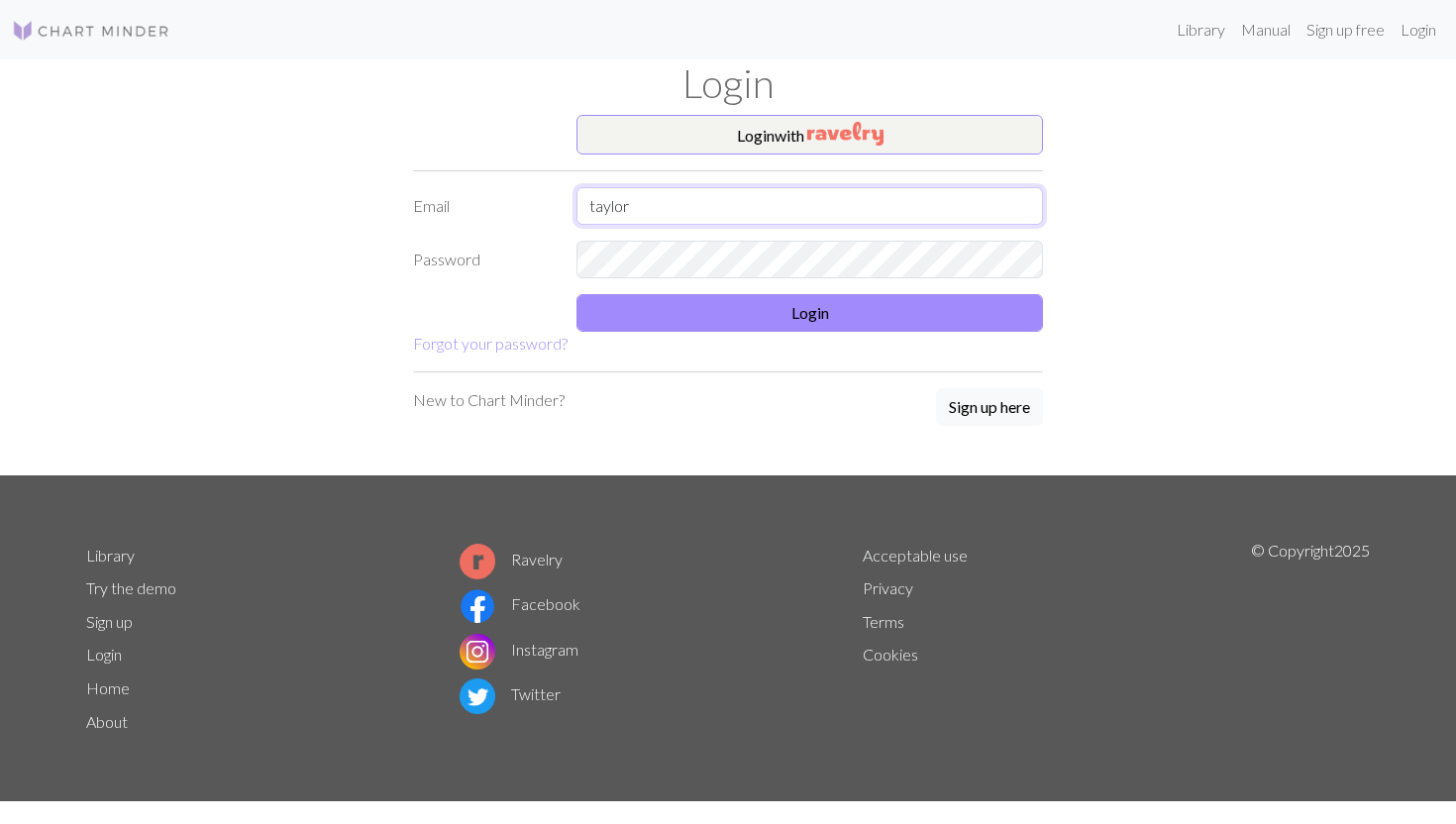 type on "taylorellis6640@gmail.com" 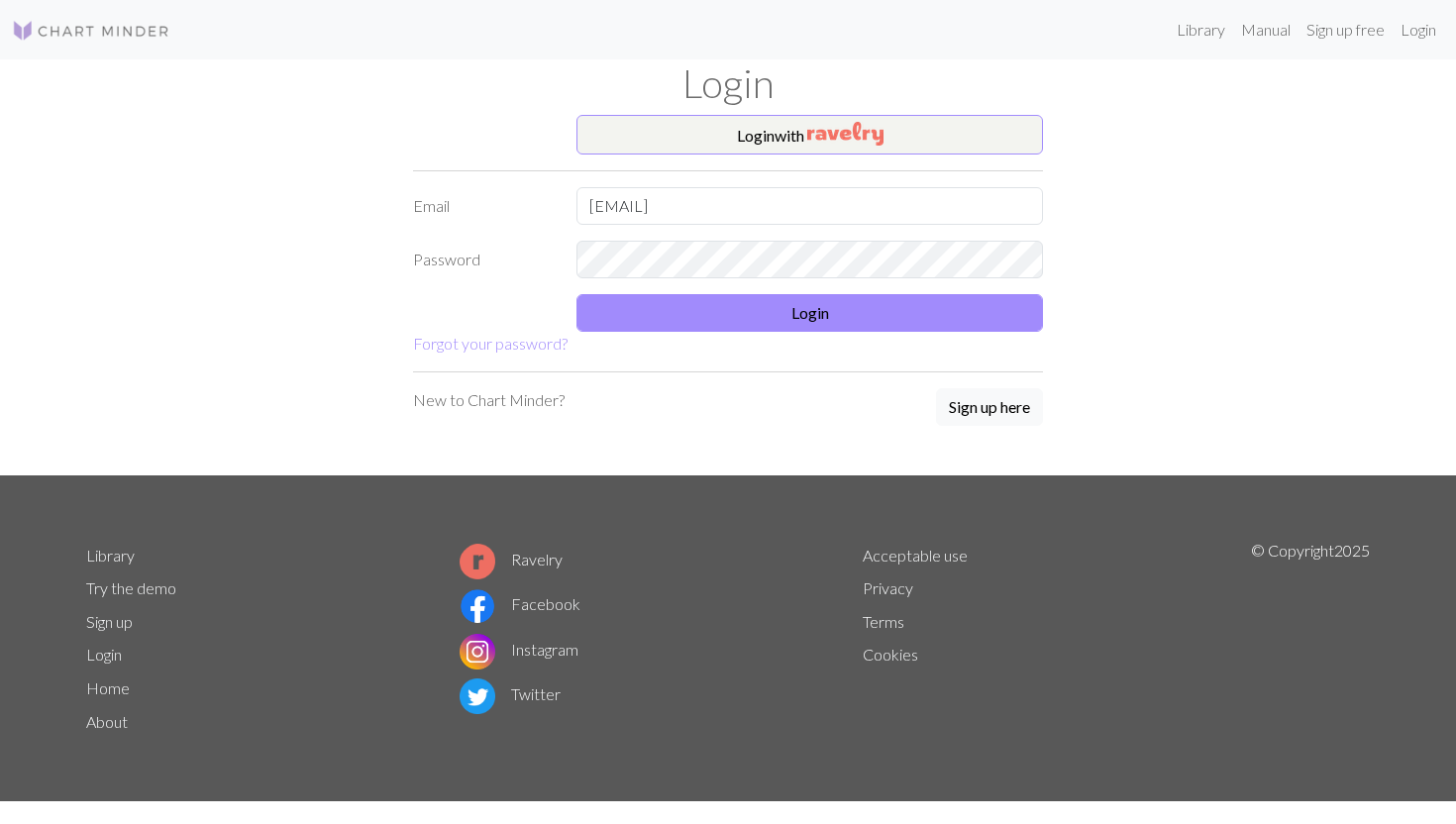 click on "Login  with   Email taylorellis6640@gmail.com Password Login Forgot your password?" at bounding box center (728, 235) 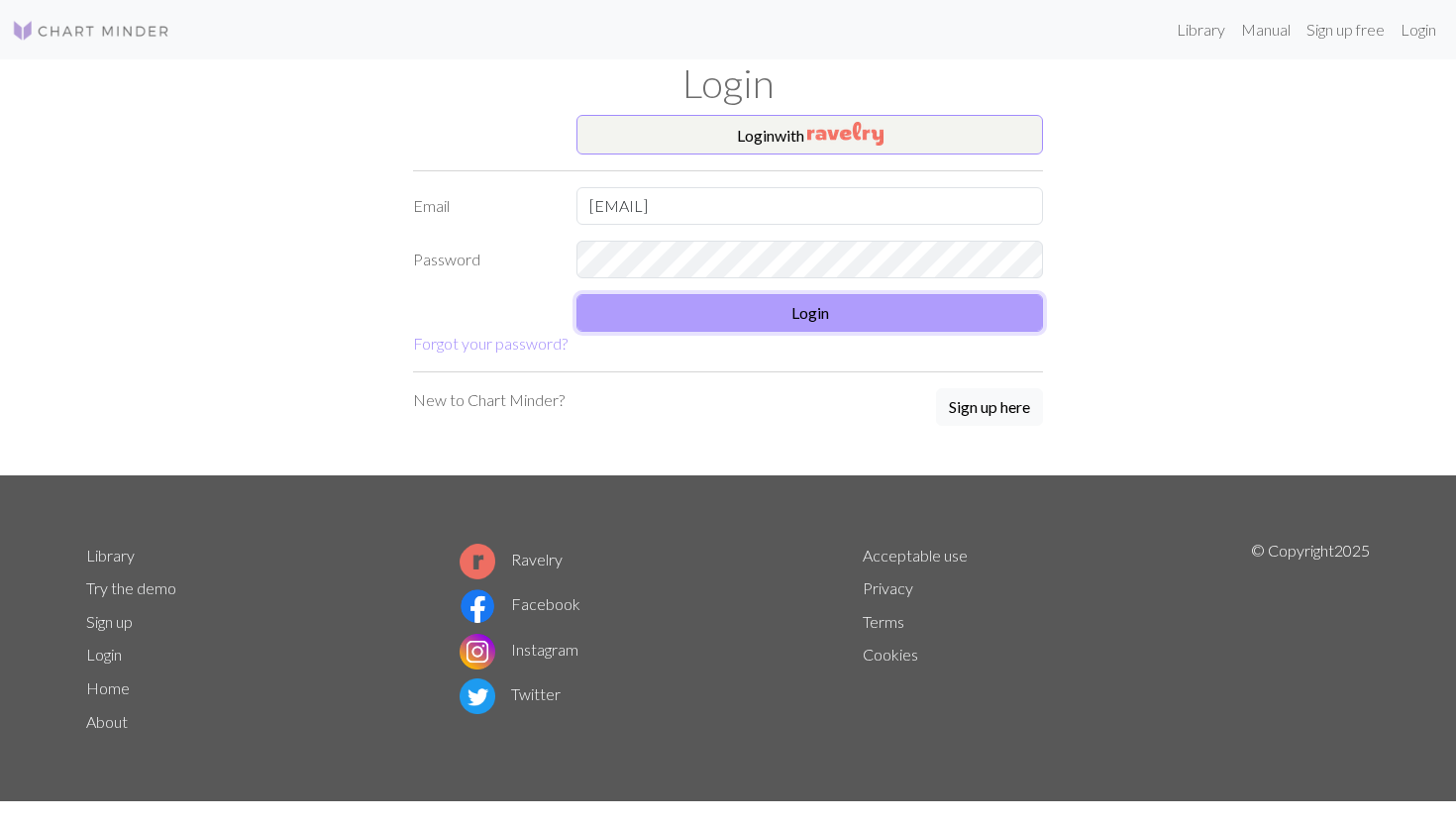 click on "Login" at bounding box center (809, 313) 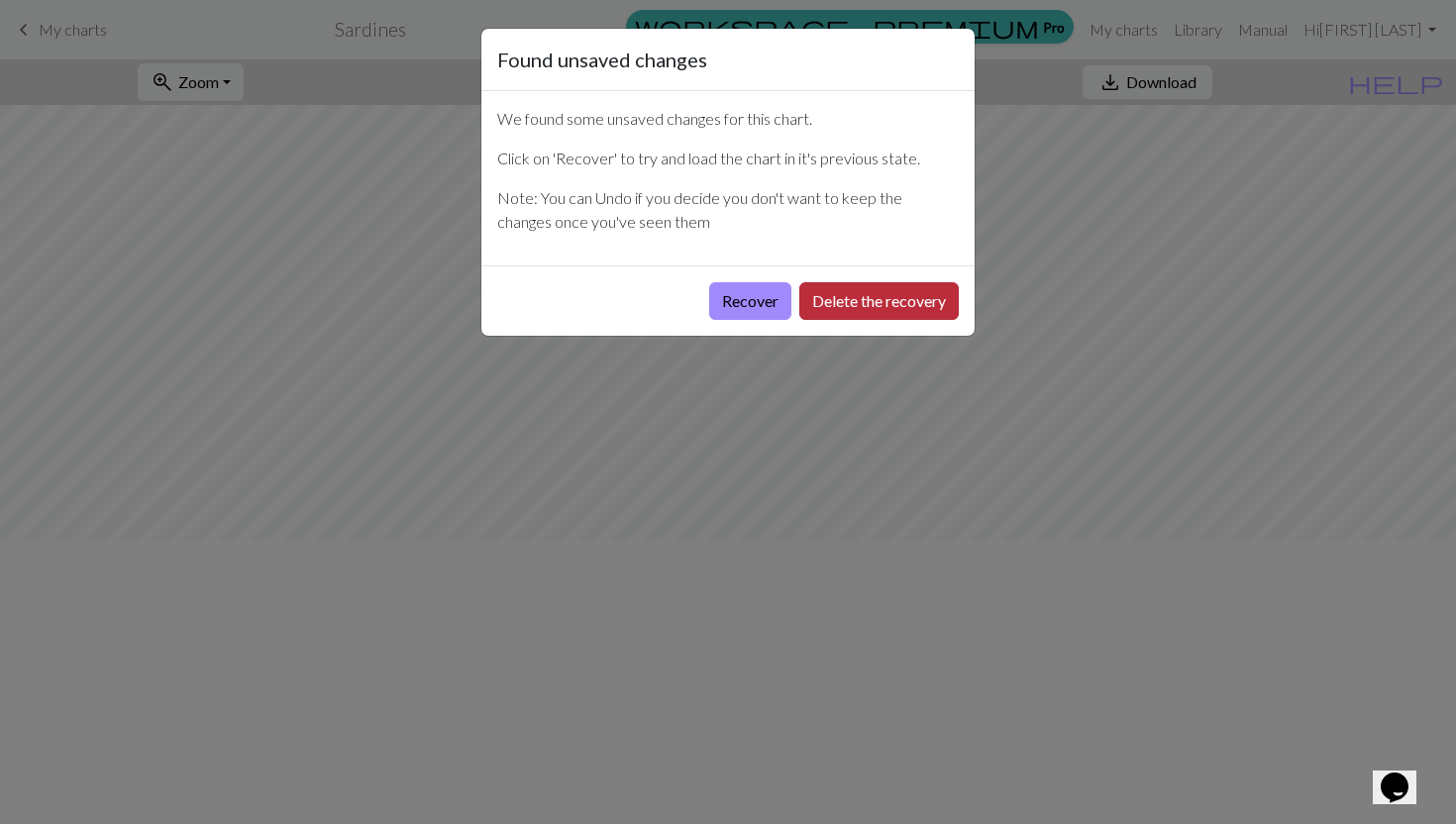click on "Delete the recovery" at bounding box center [879, 301] 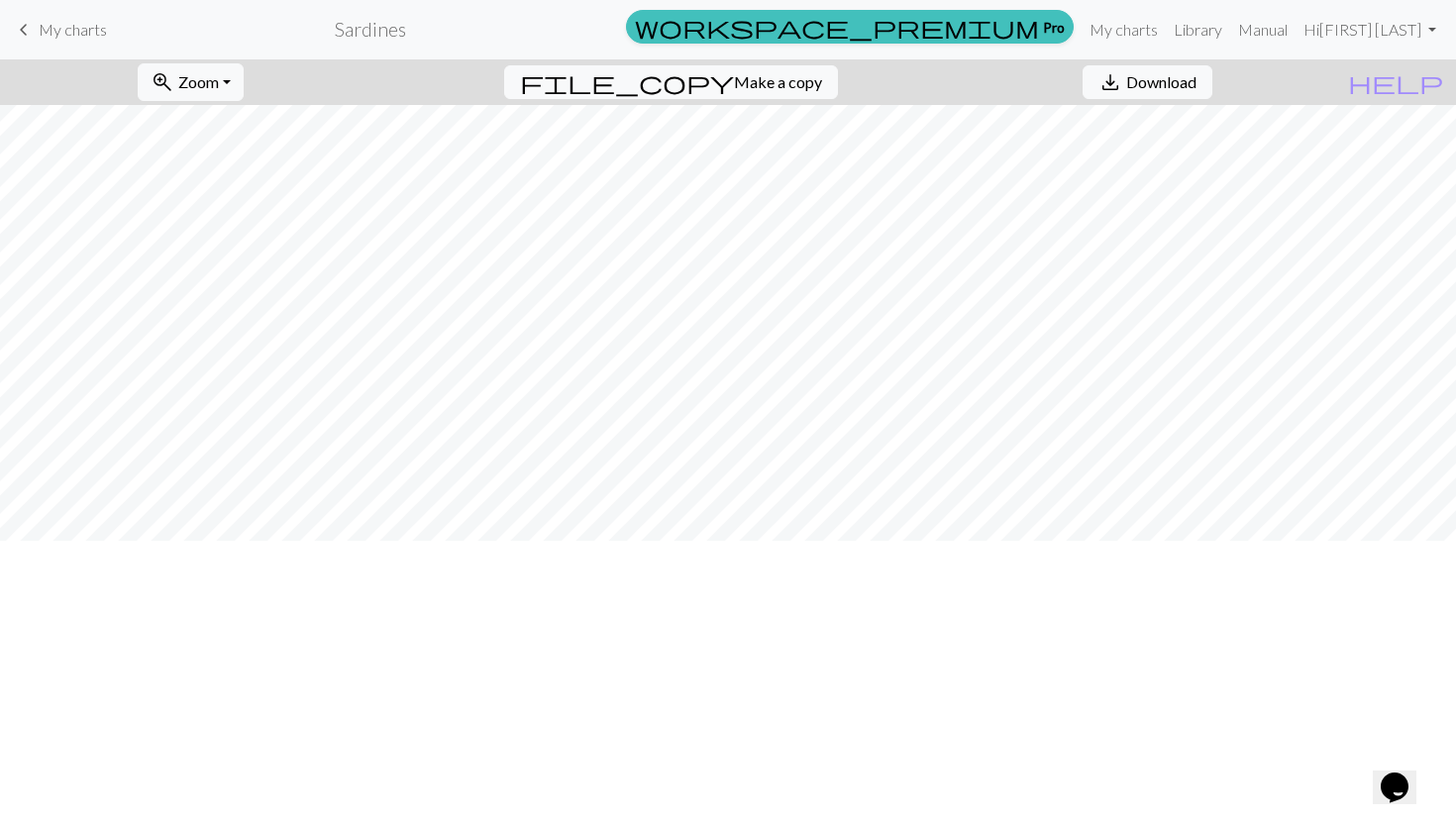 click on "keyboard_arrow_left   My charts" at bounding box center (59, 30) 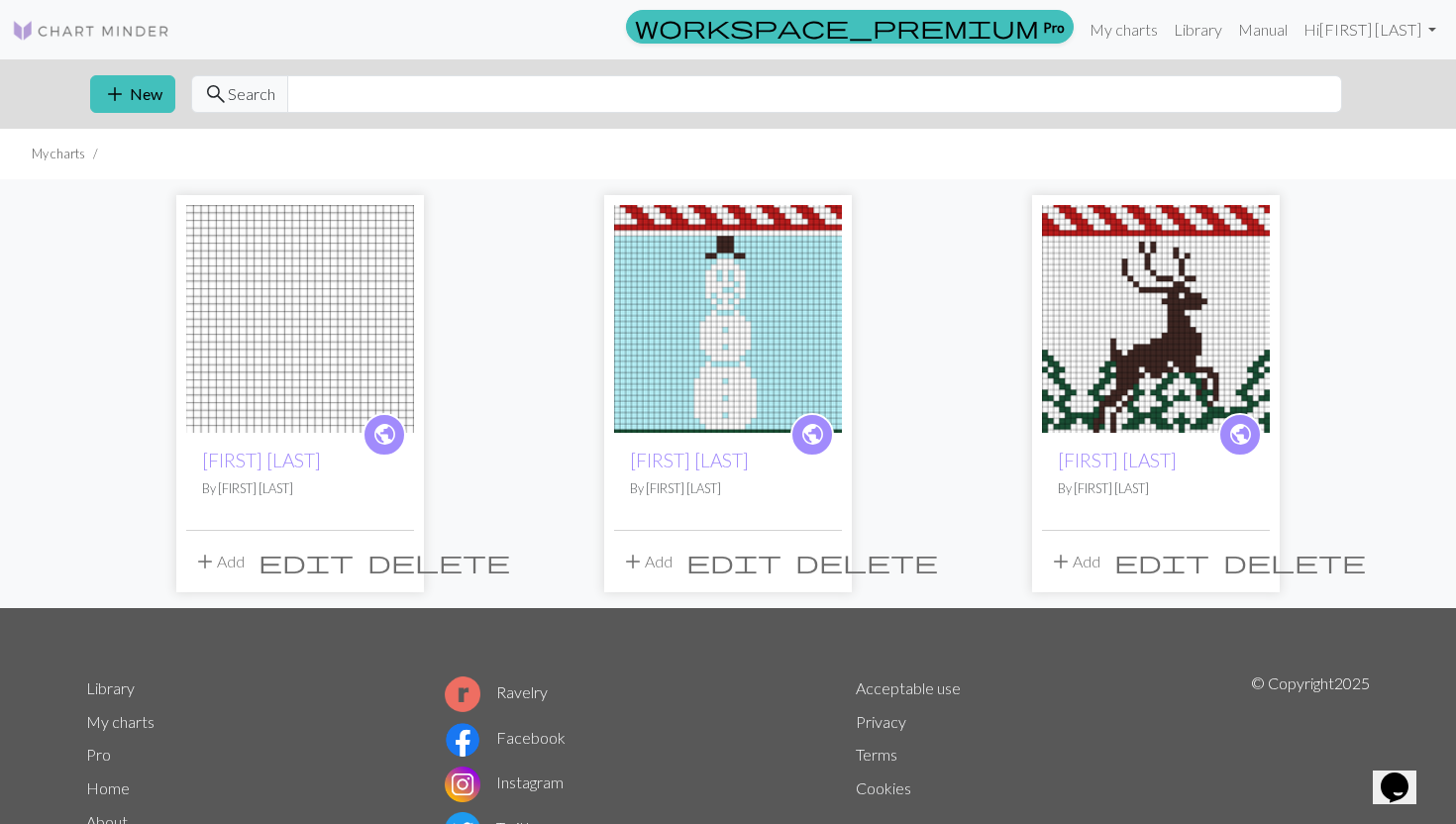 click on "add  Add" at bounding box center [647, 562] 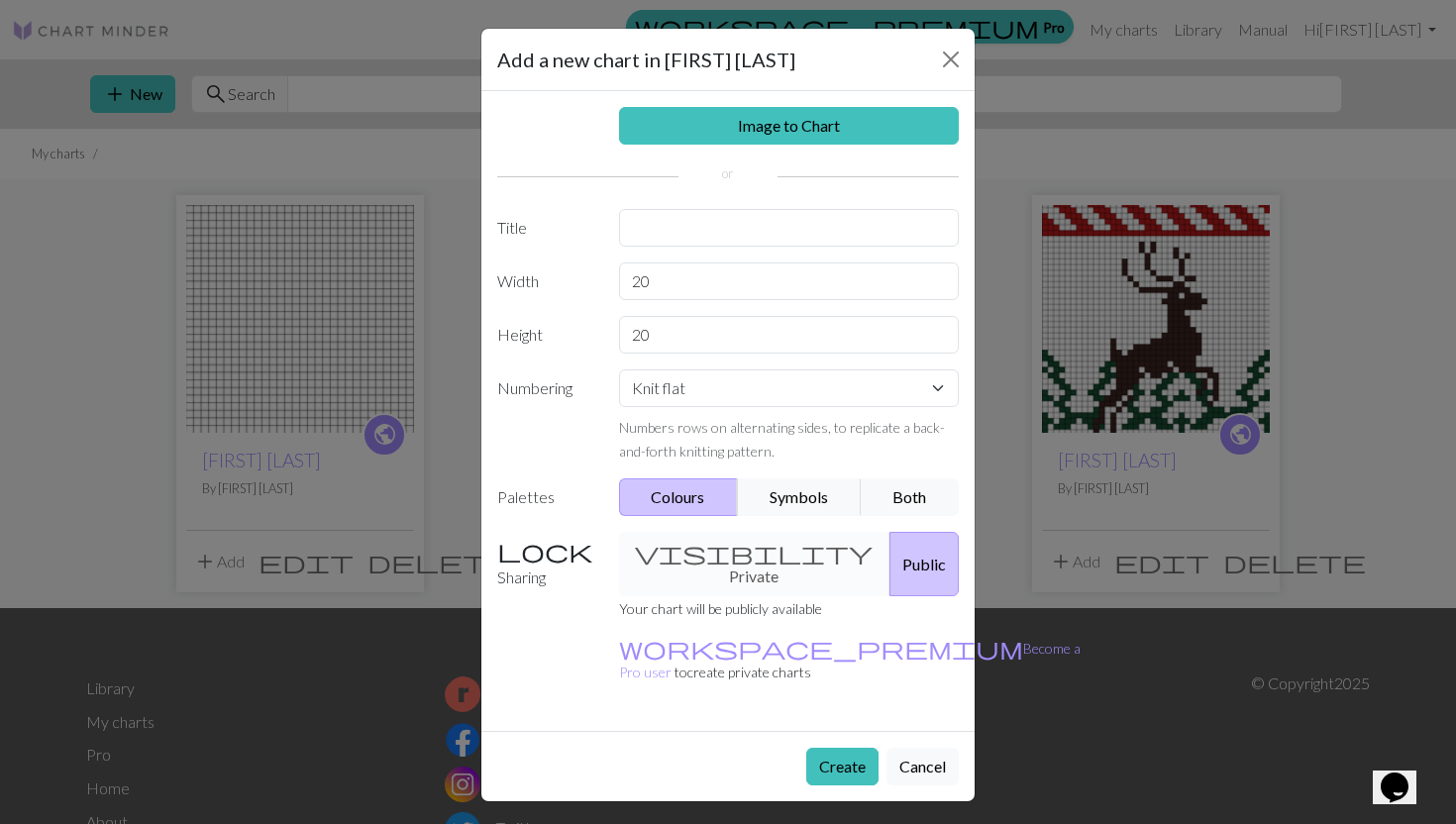 click on "Cancel" at bounding box center (922, 767) 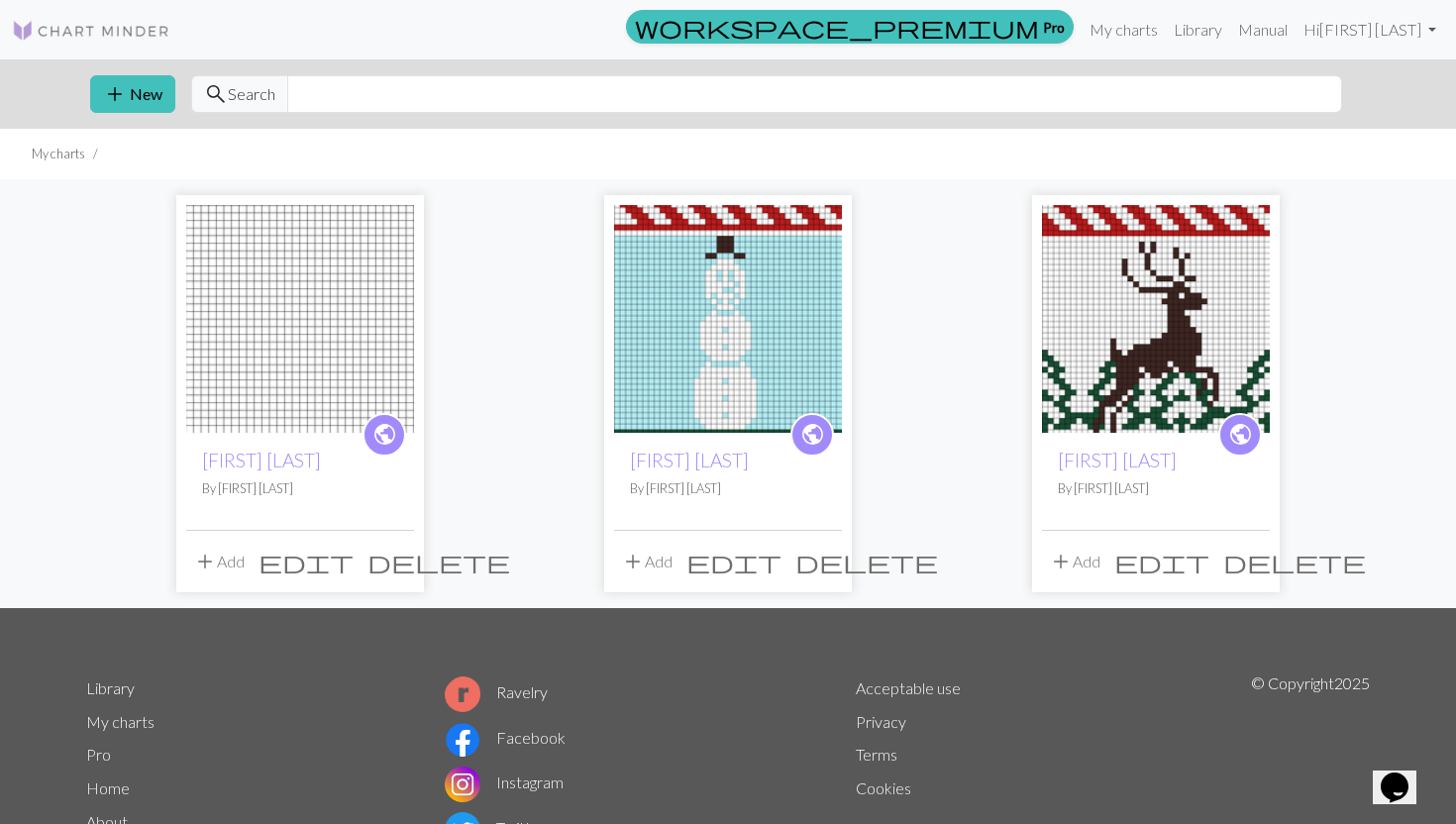 click at bounding box center (728, 319) 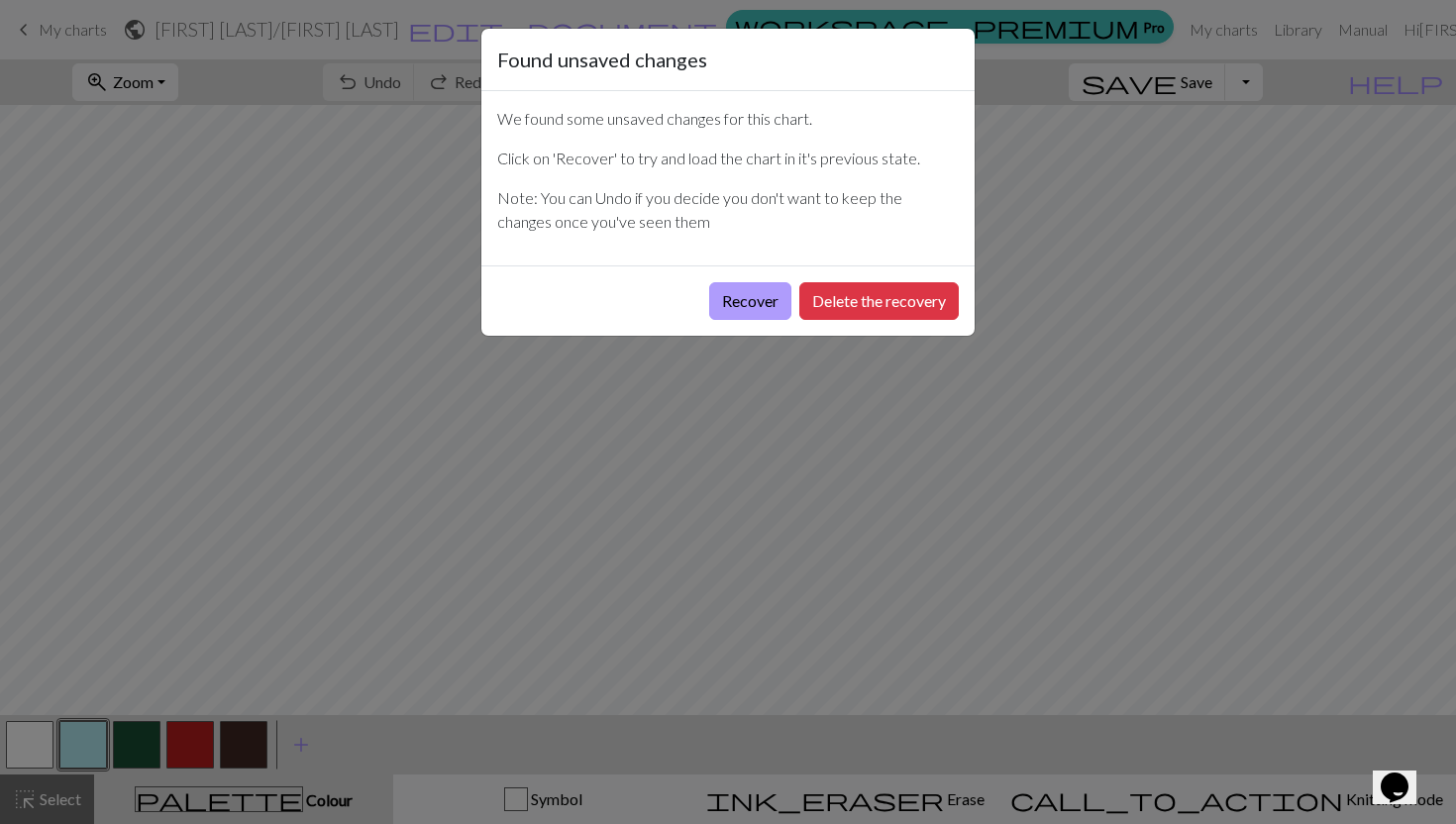 click on "Recover" at bounding box center [750, 301] 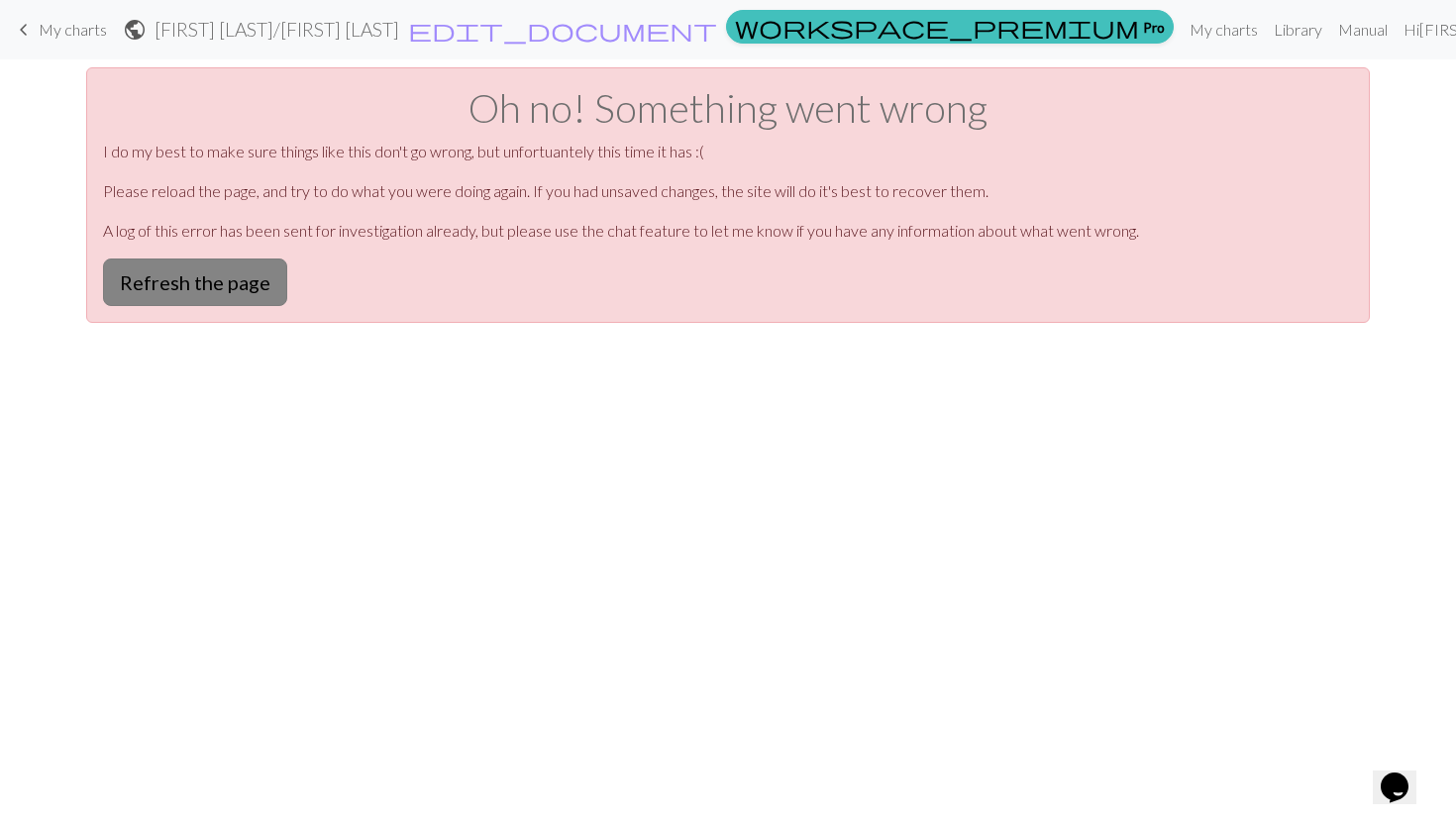 click on "Refresh the page" at bounding box center (195, 282) 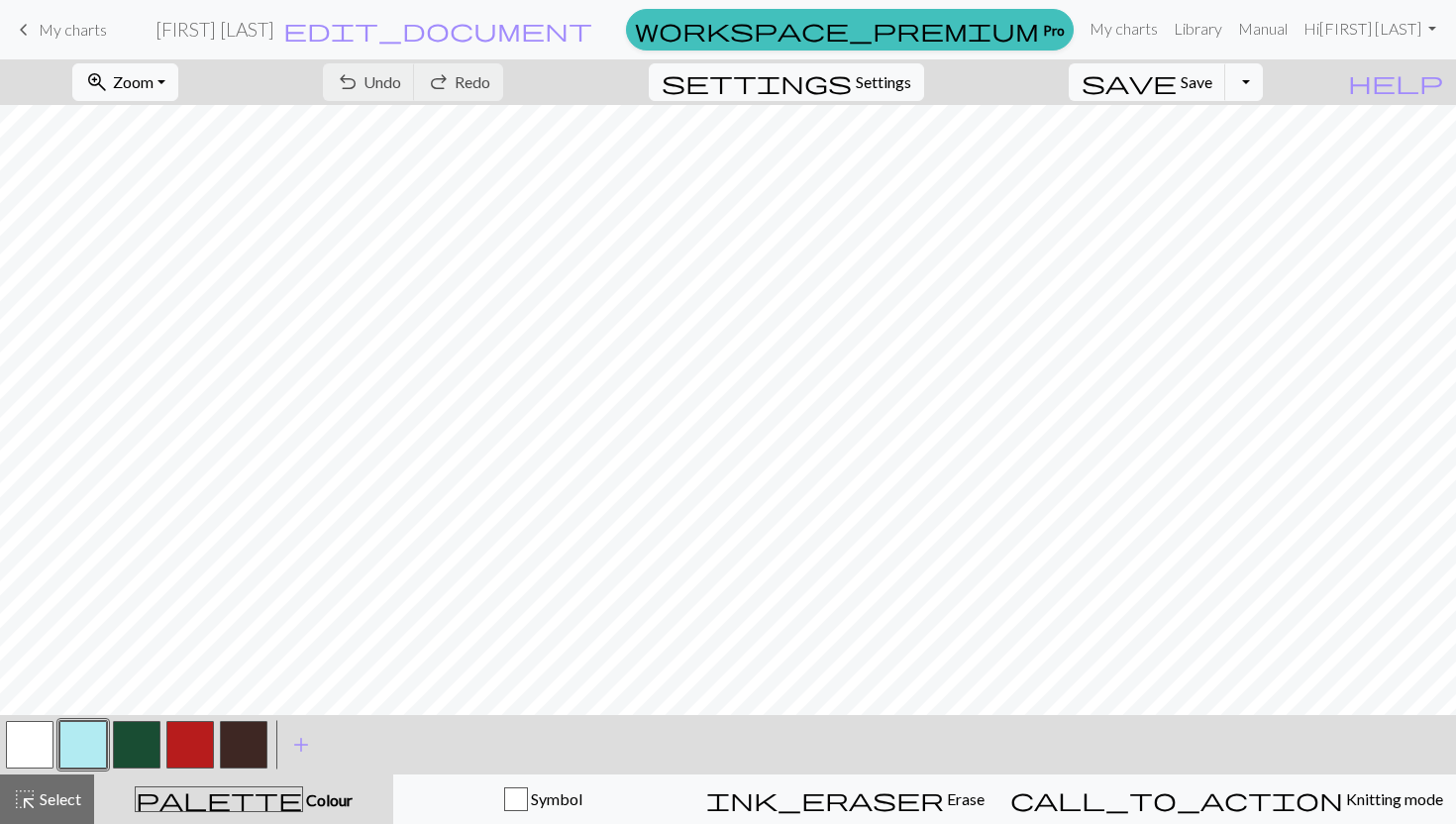 scroll, scrollTop: 0, scrollLeft: 0, axis: both 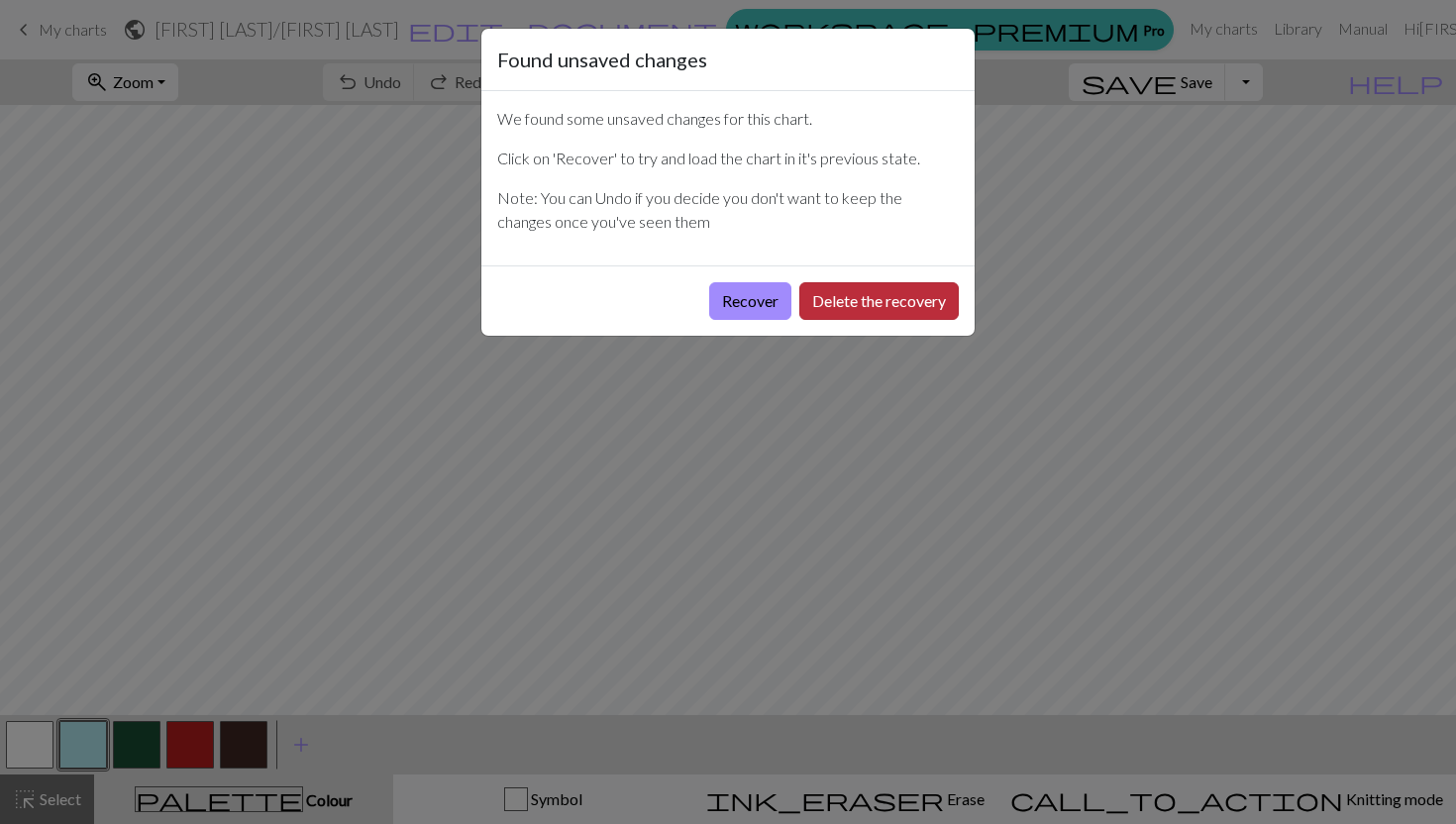 click on "Delete the recovery" at bounding box center (879, 301) 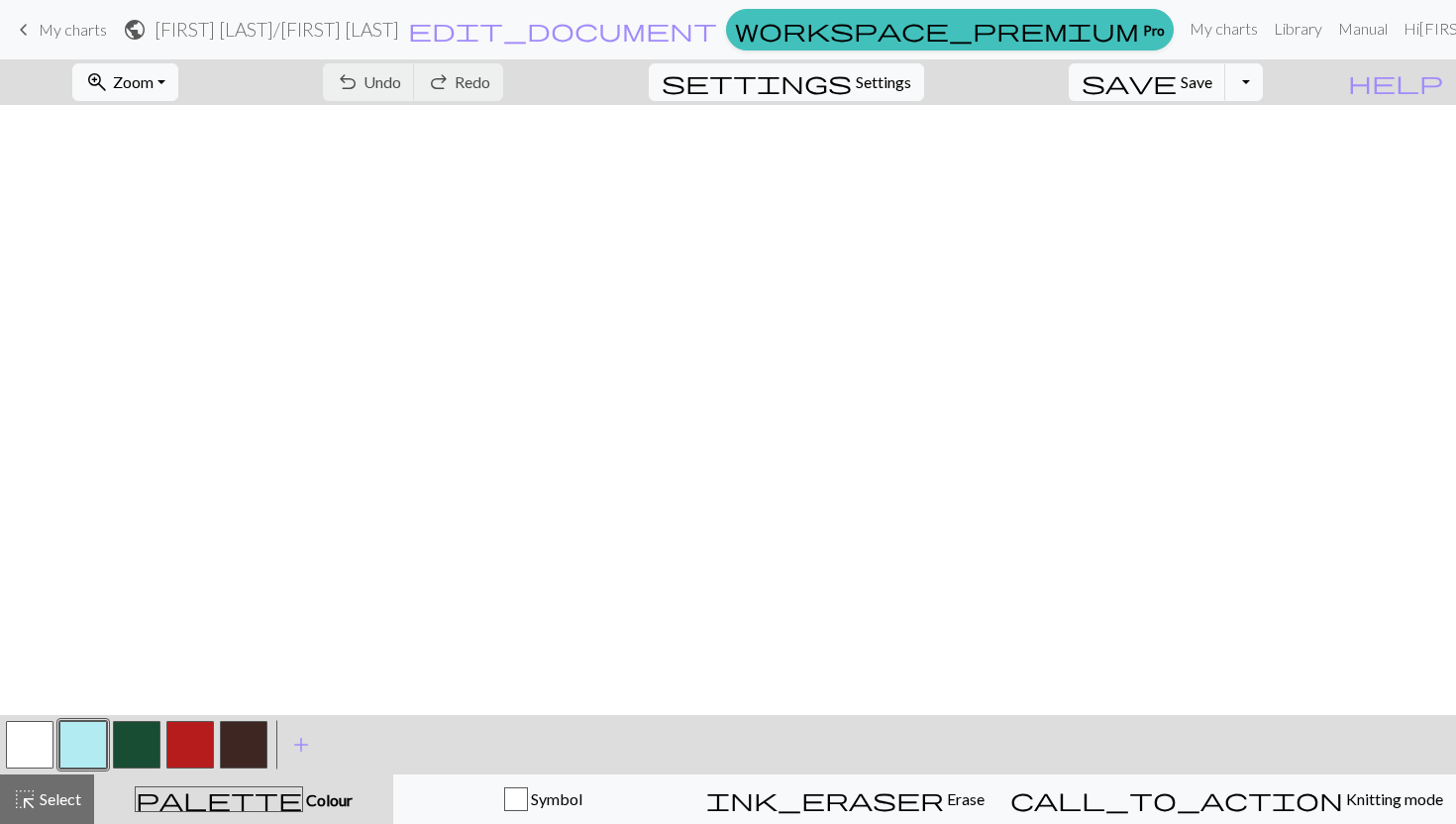 scroll, scrollTop: 0, scrollLeft: 0, axis: both 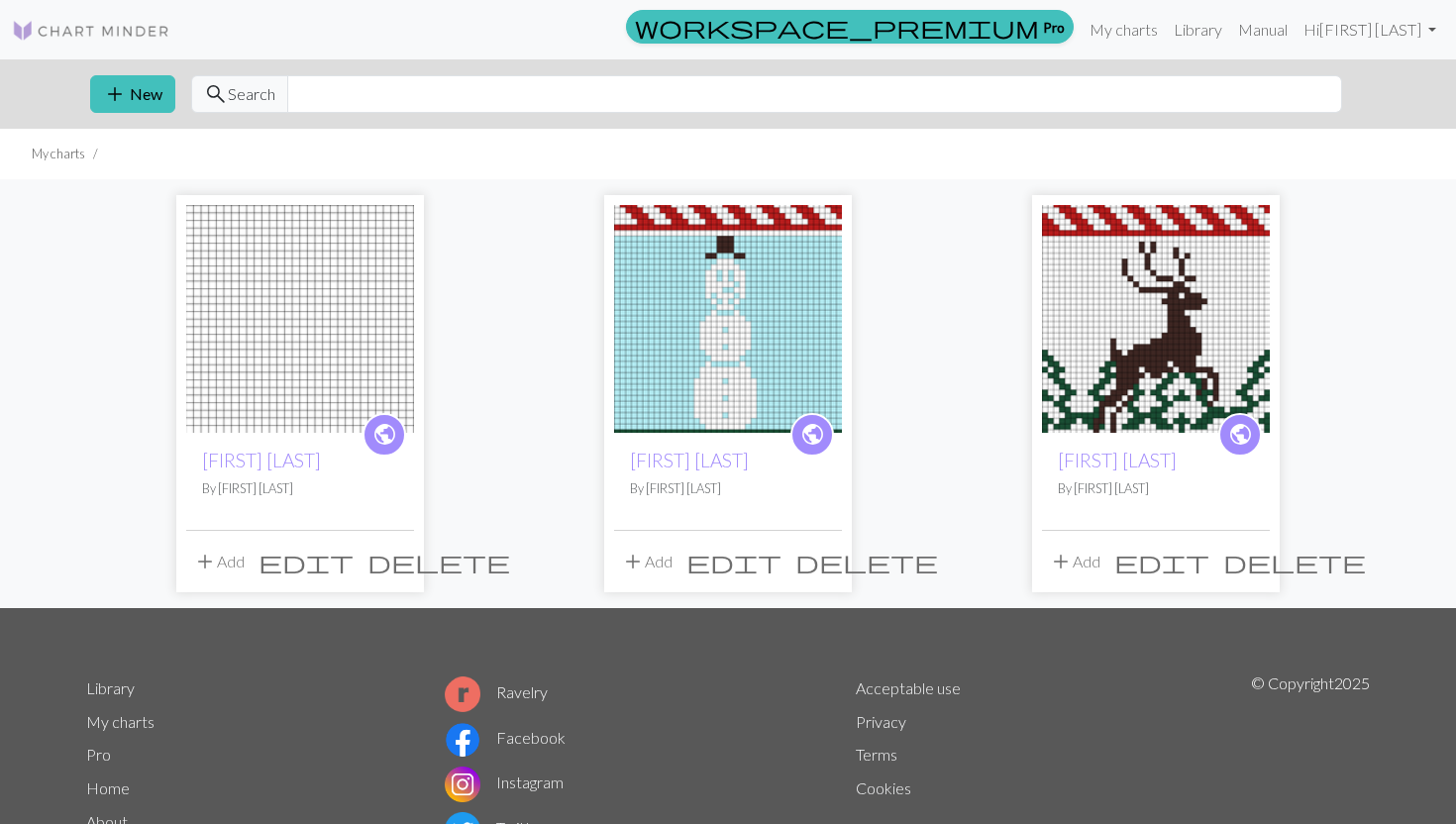 click at bounding box center (1156, 319) 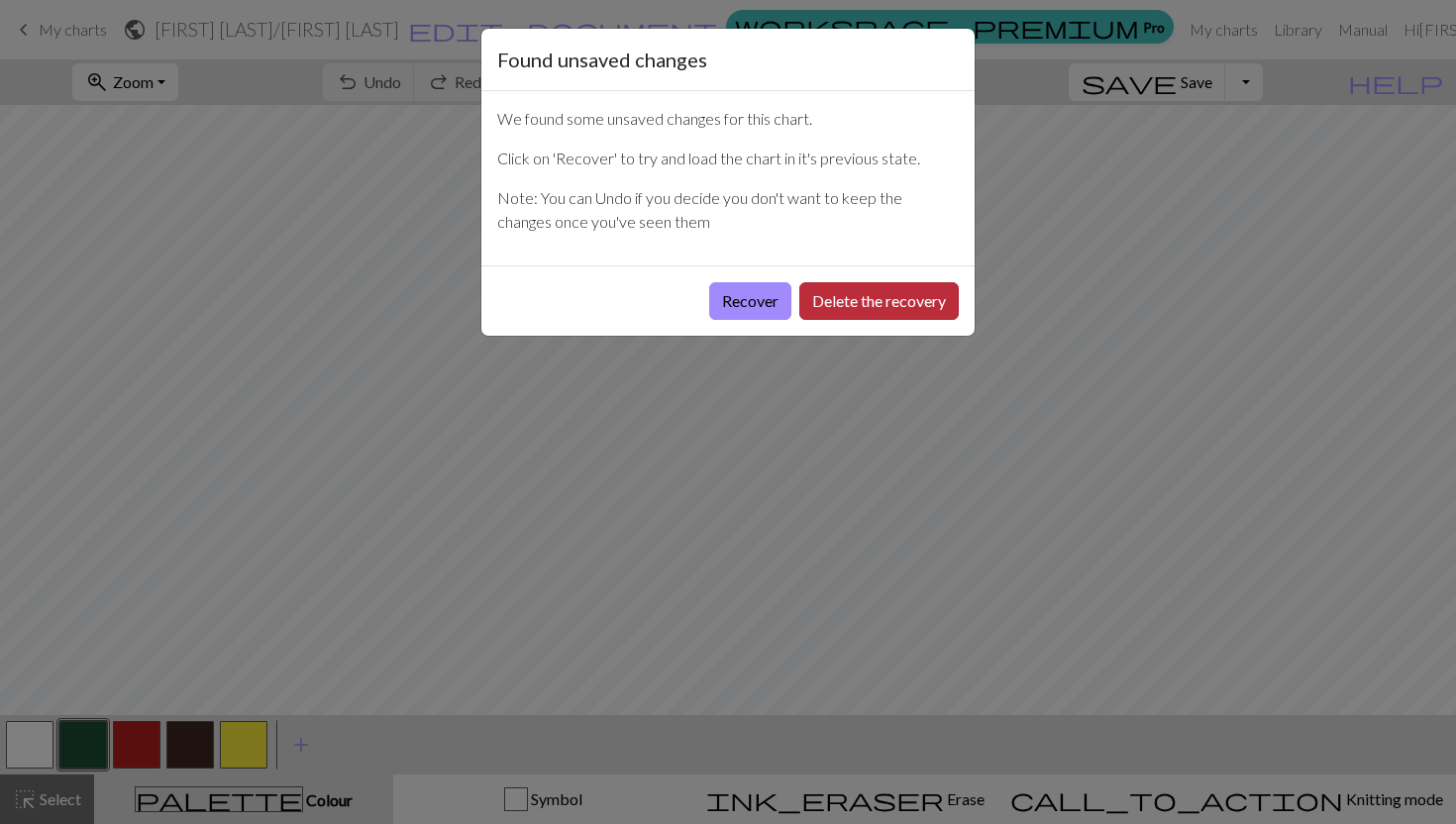 click on "Delete the recovery" at bounding box center (879, 301) 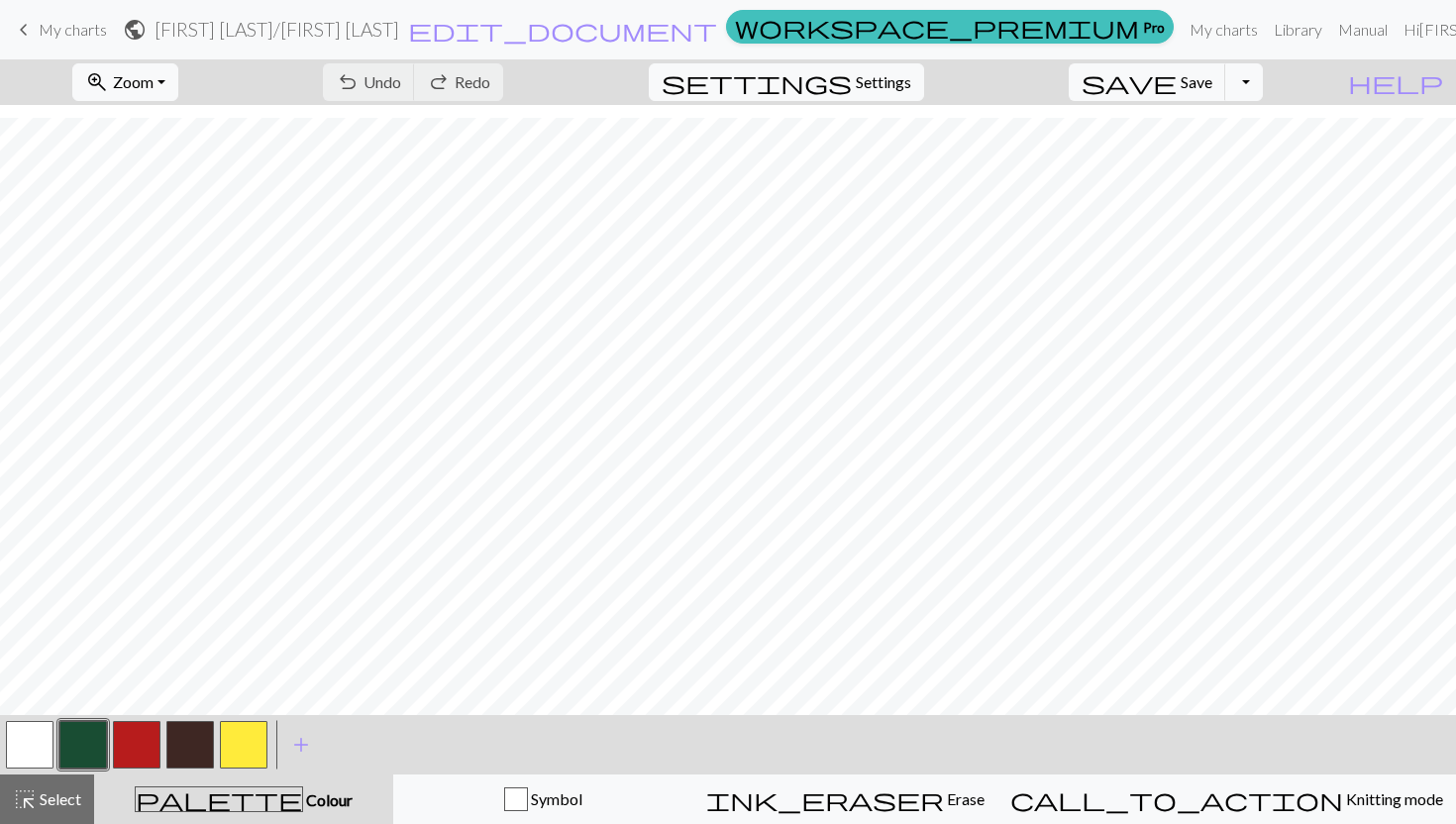 scroll, scrollTop: 687, scrollLeft: 0, axis: vertical 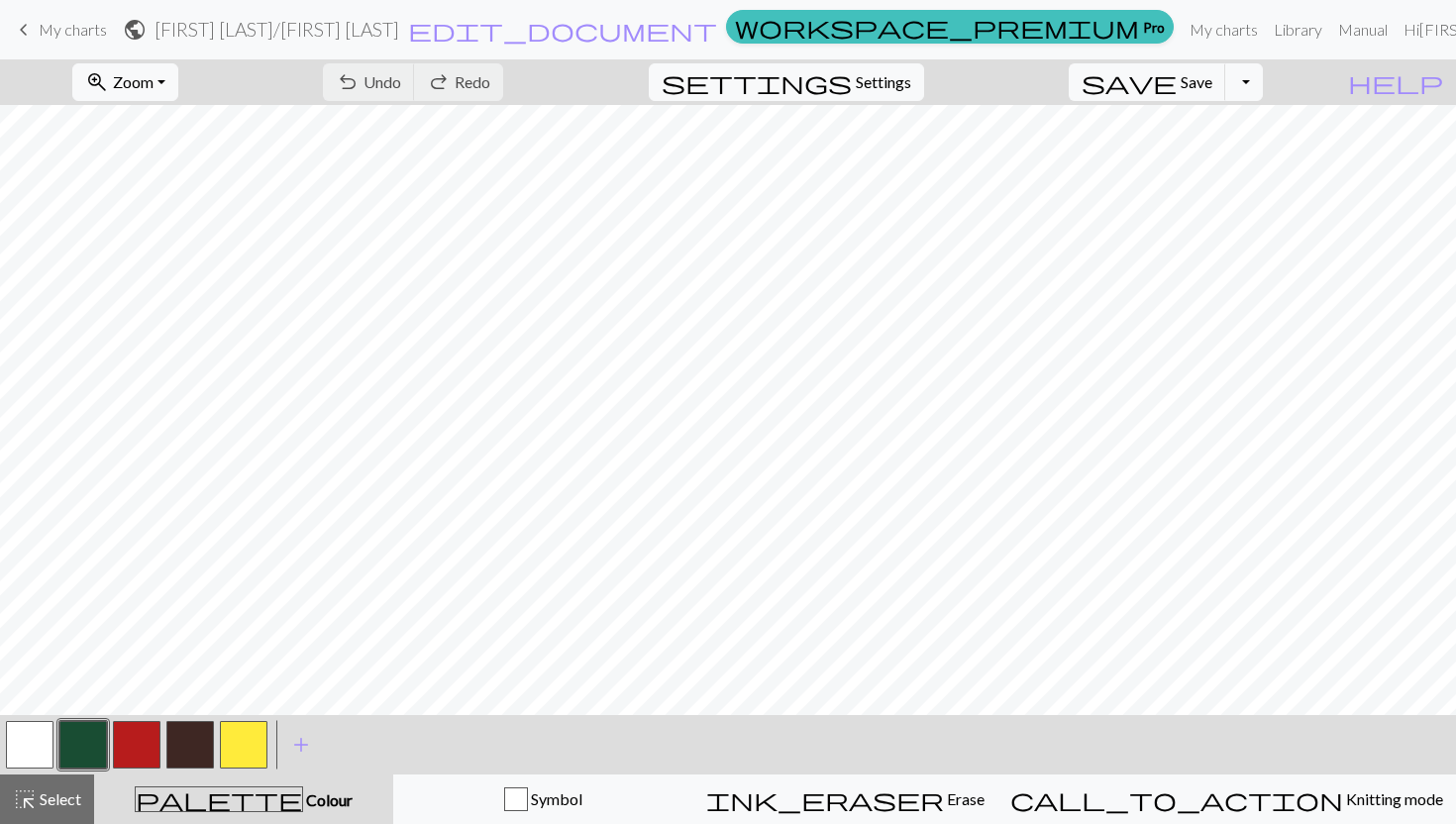 click on "keyboard_arrow_left   My charts" at bounding box center (59, 30) 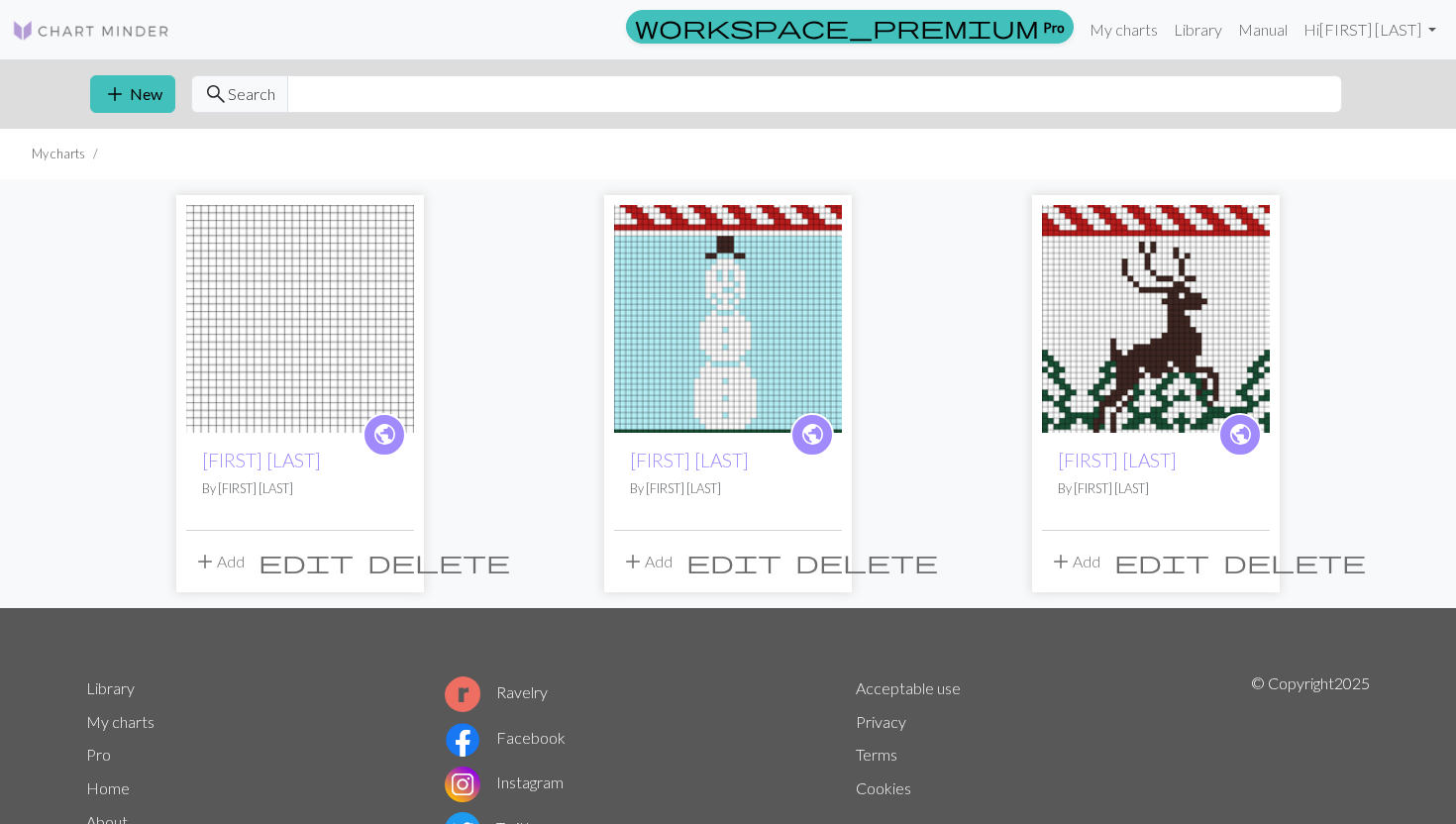 click at bounding box center [728, 319] 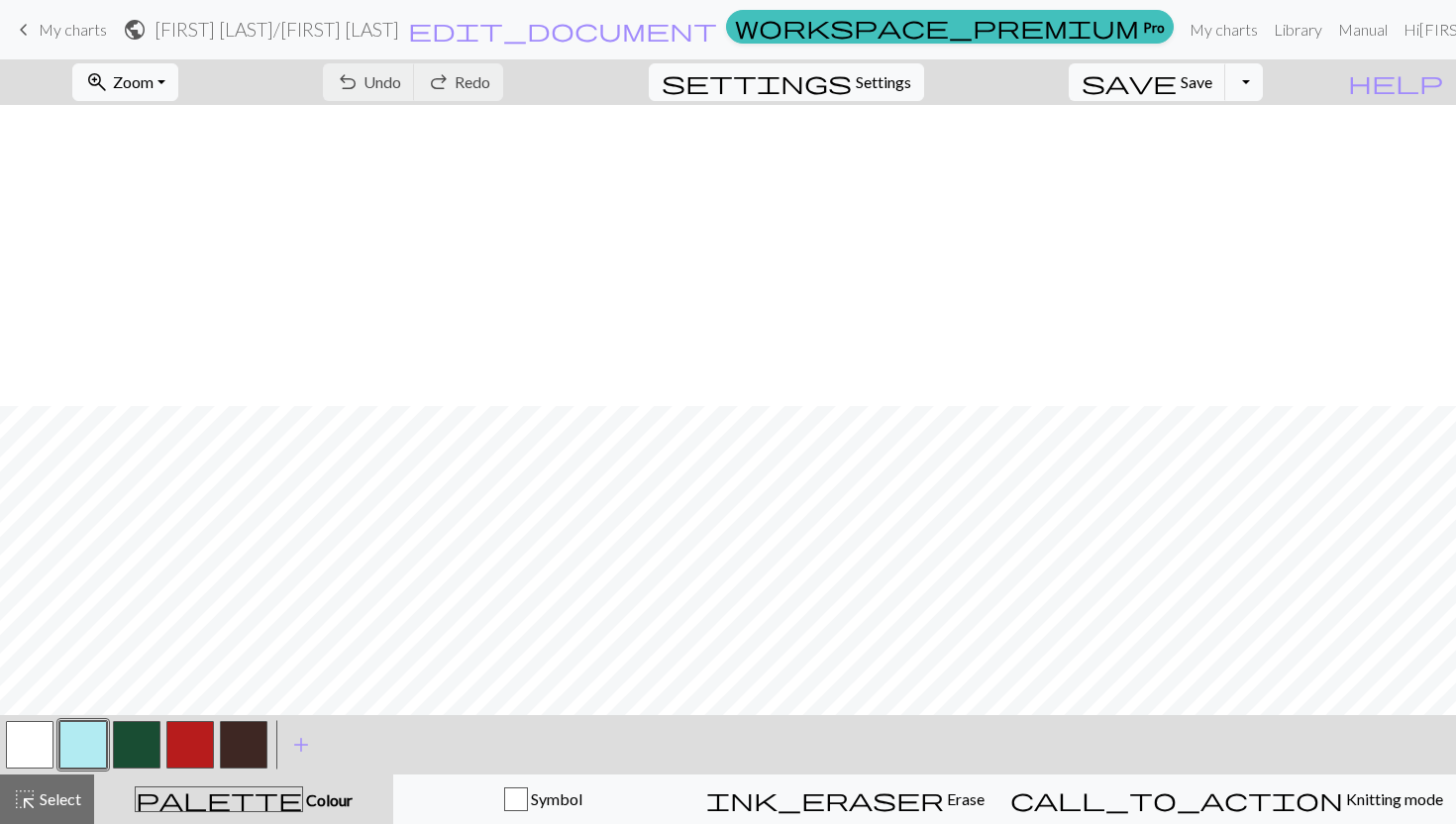 scroll, scrollTop: 687, scrollLeft: 0, axis: vertical 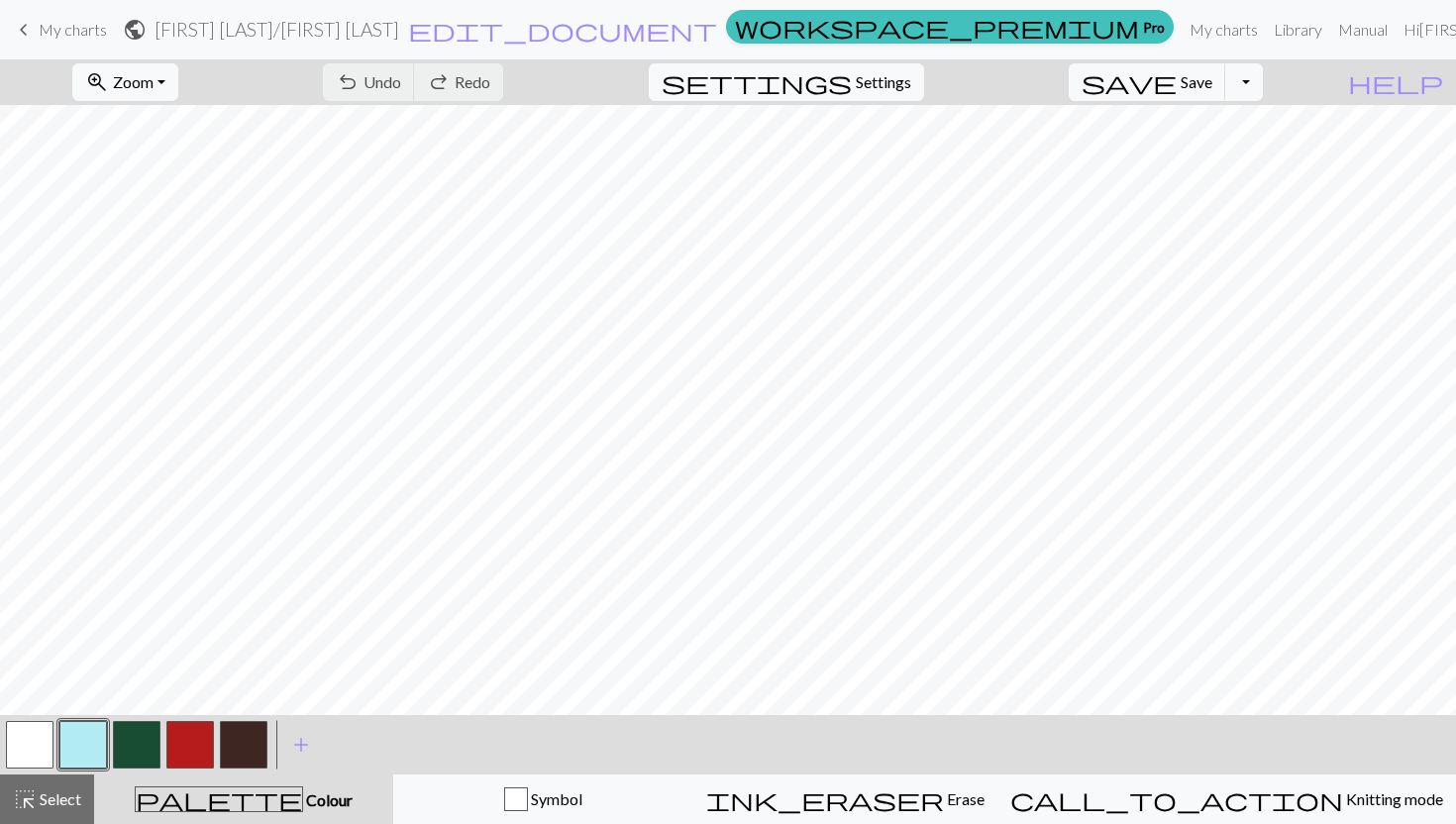 click at bounding box center [190, 745] 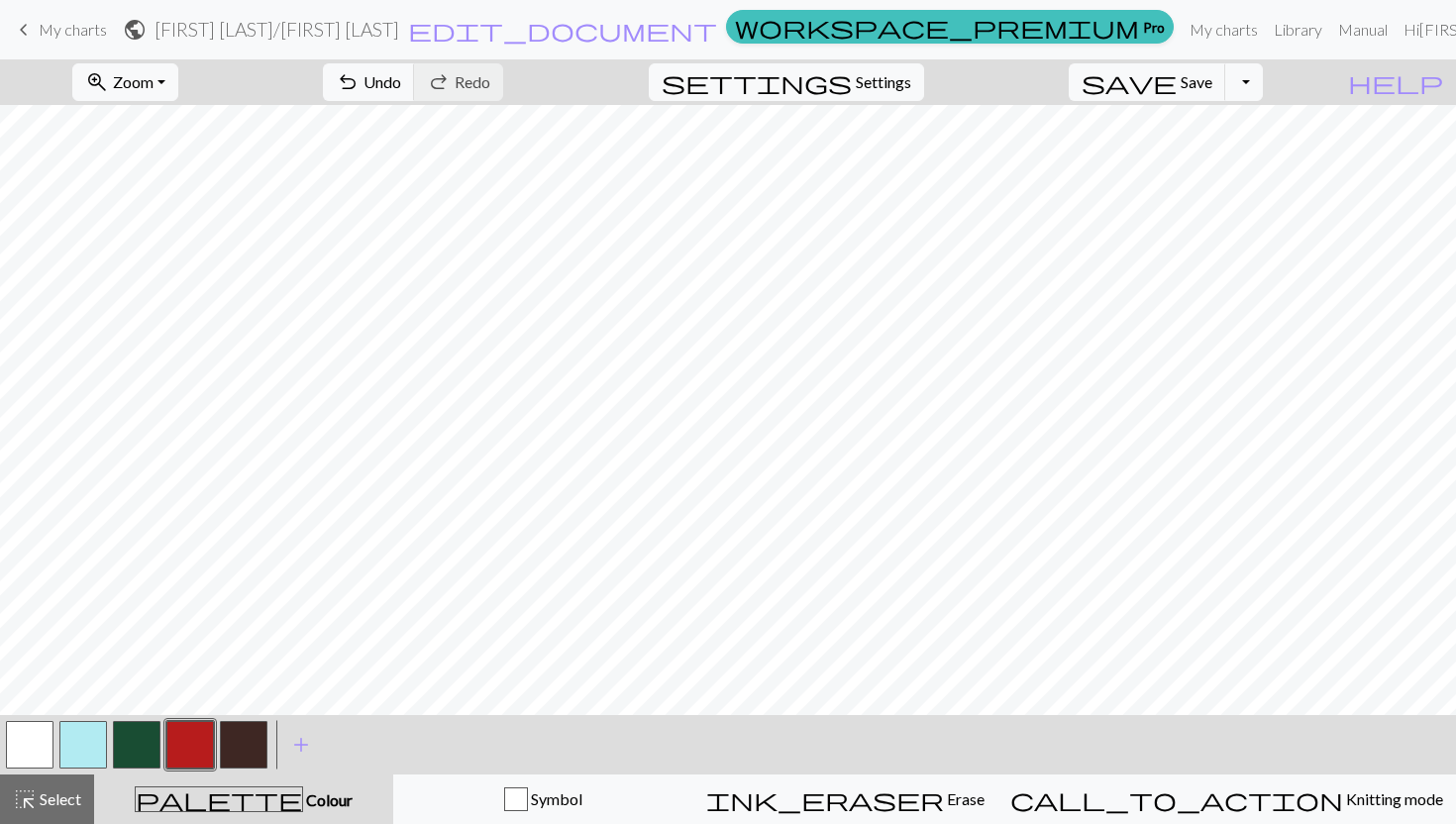 click at bounding box center (30, 745) 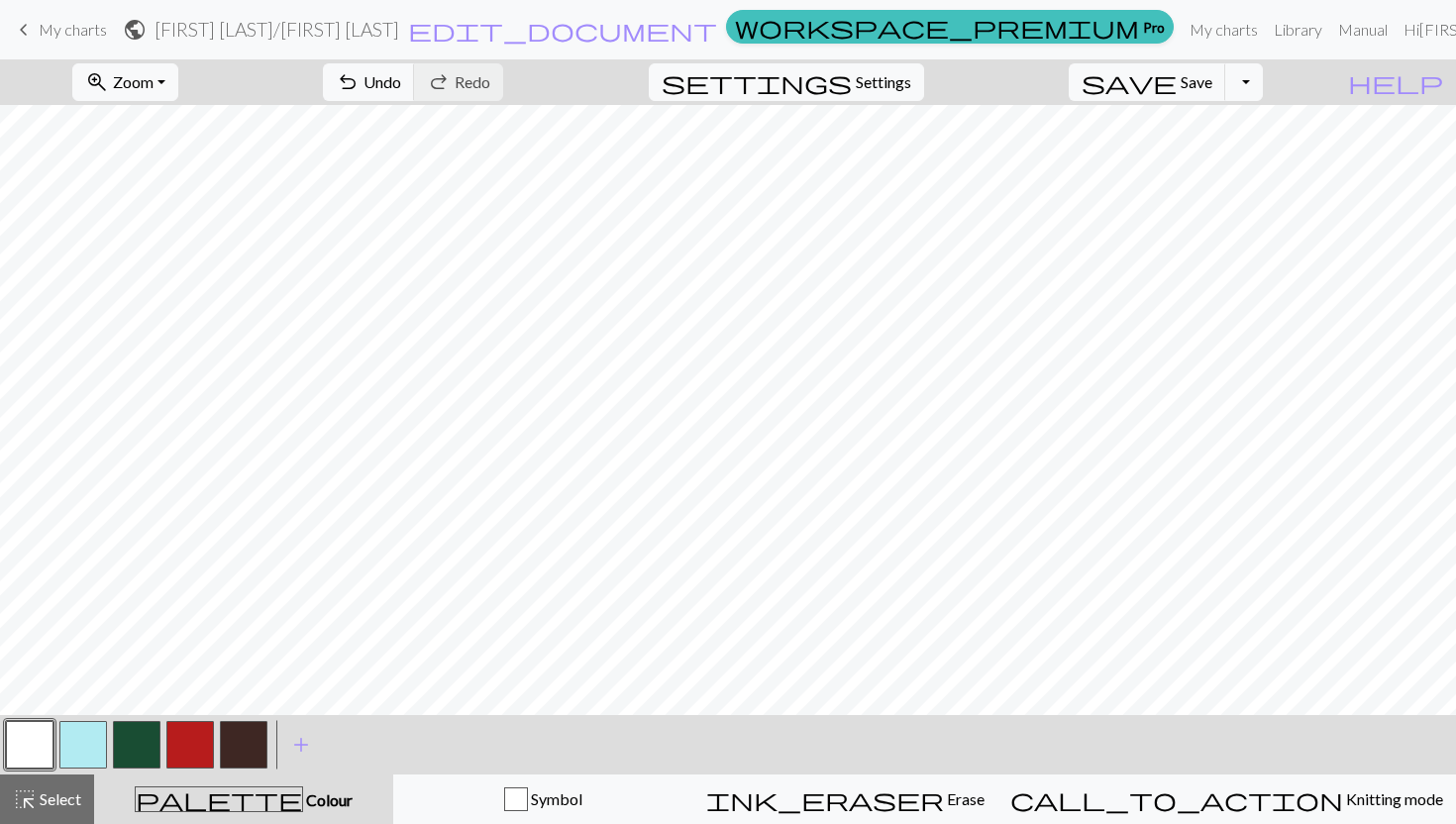 click at bounding box center [190, 745] 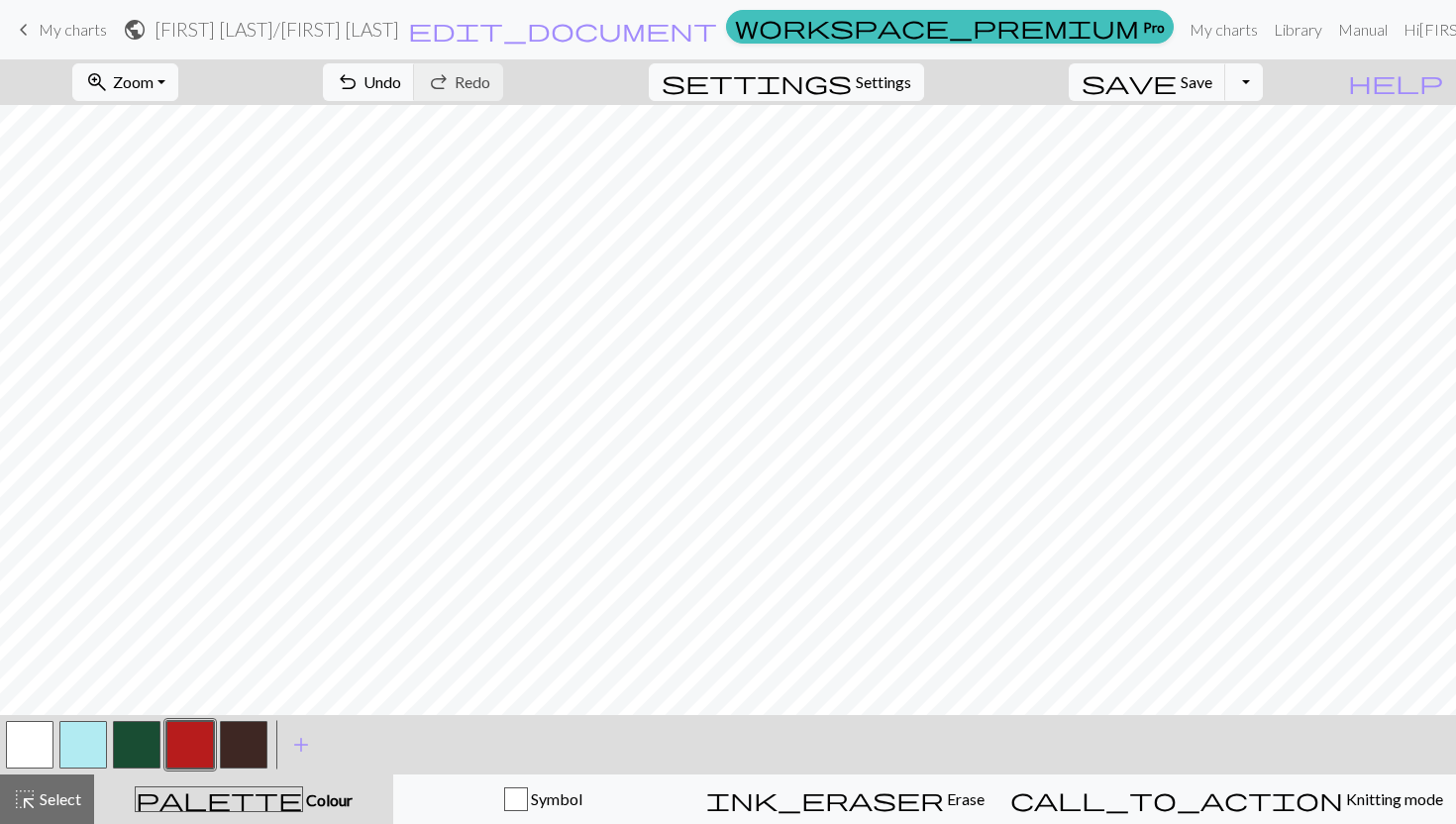 click at bounding box center [30, 745] 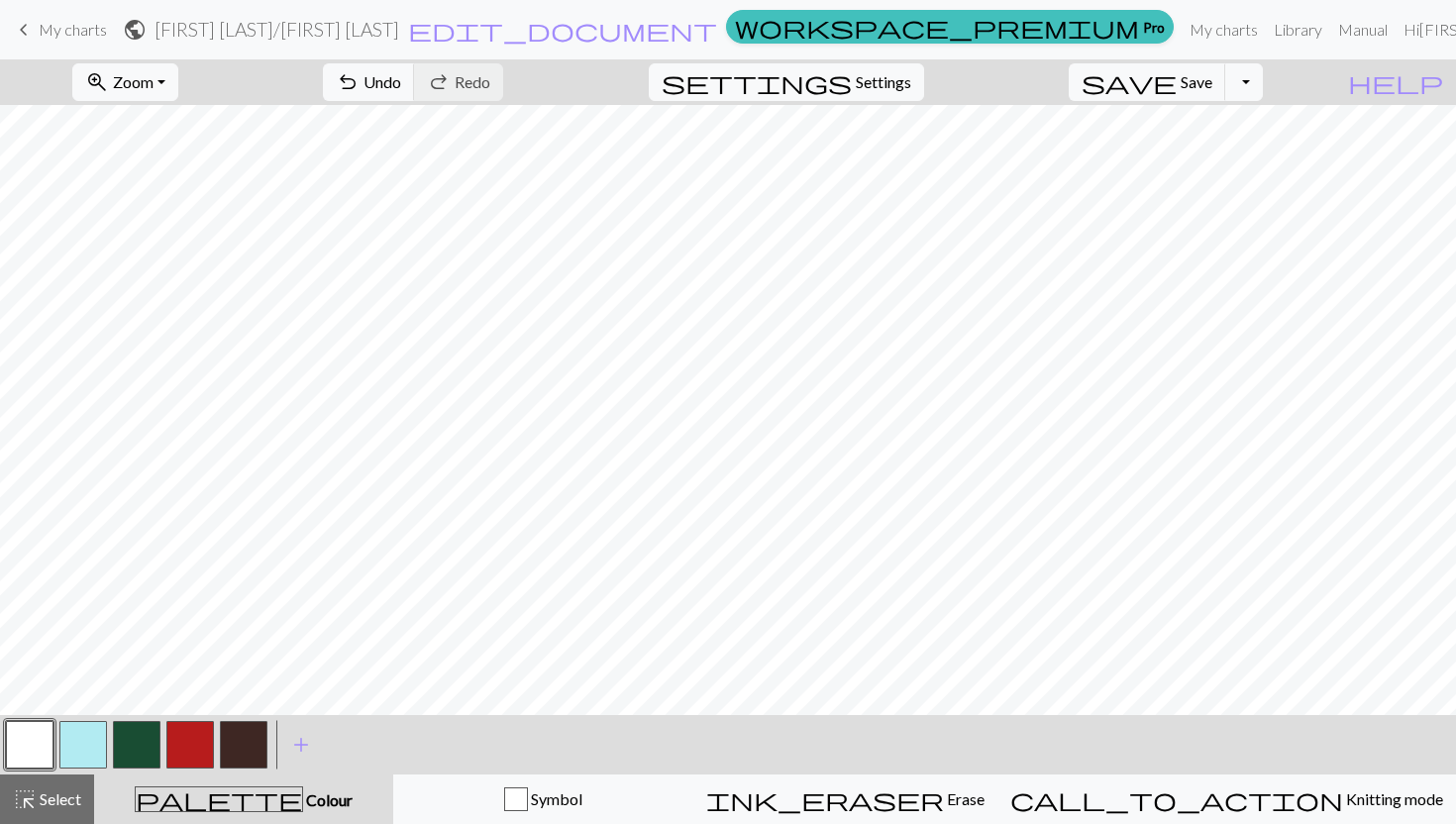 click at bounding box center [190, 745] 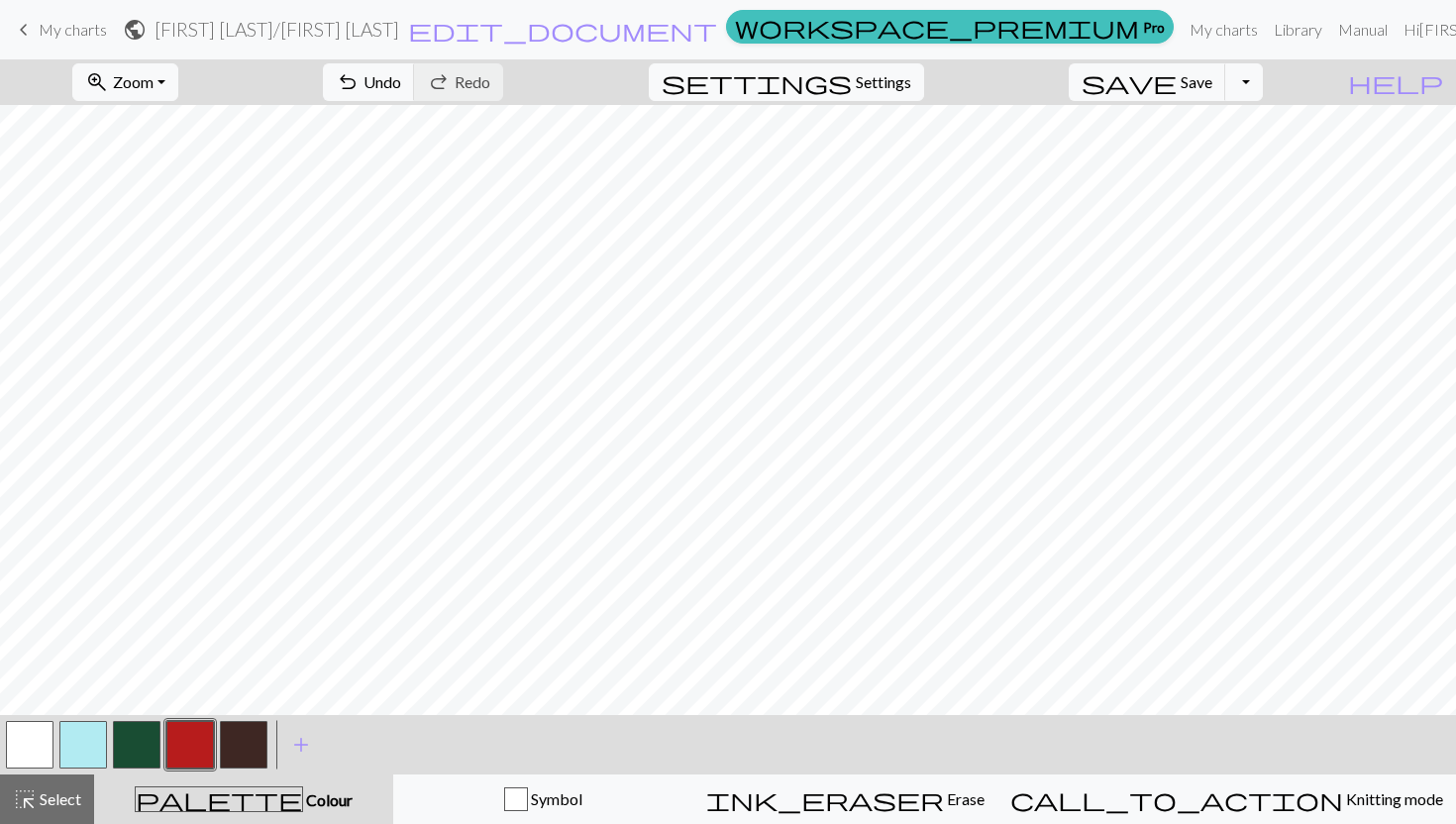 click at bounding box center [30, 745] 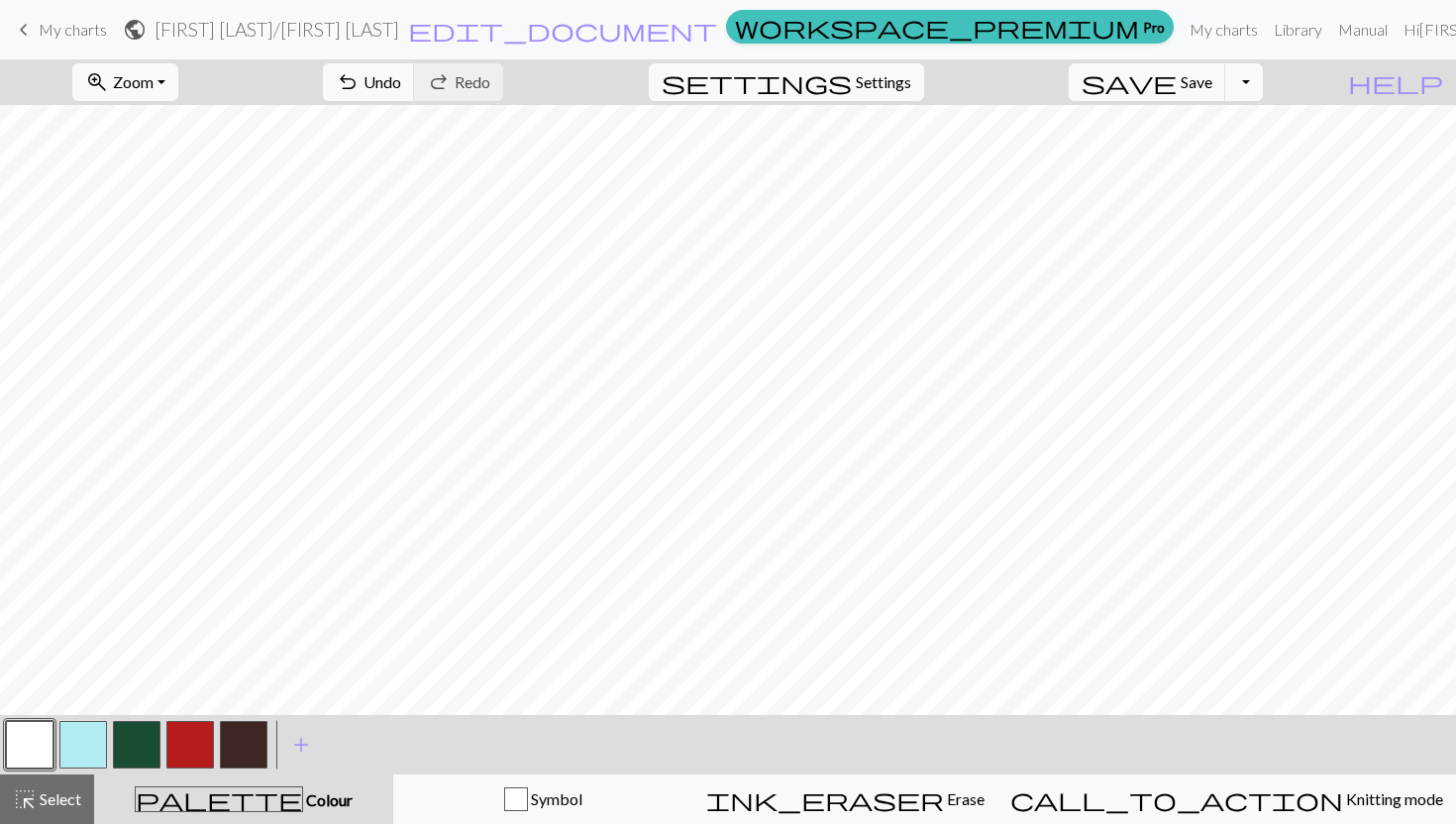 scroll, scrollTop: 687, scrollLeft: 0, axis: vertical 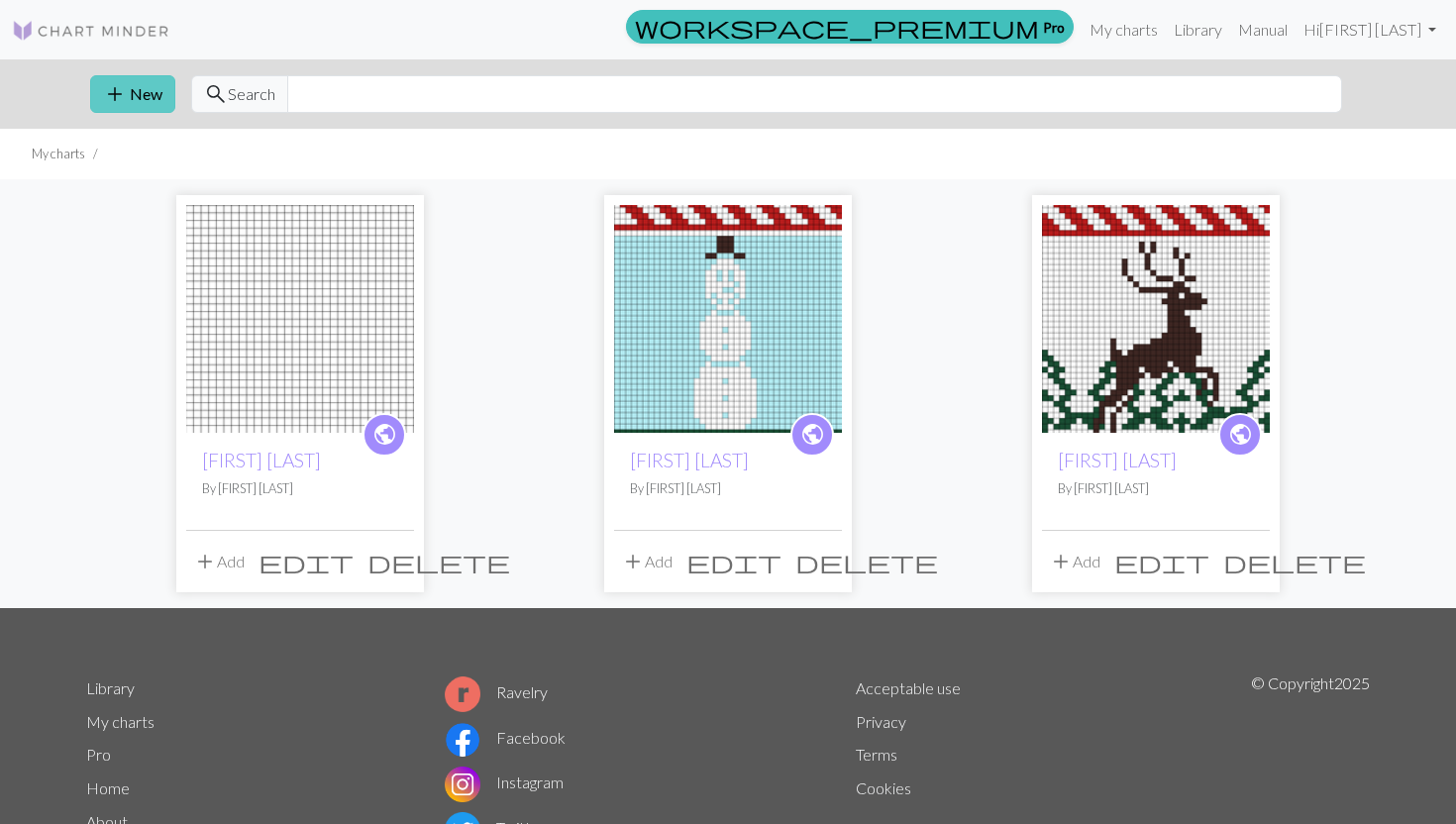 click on "add" at bounding box center [115, 94] 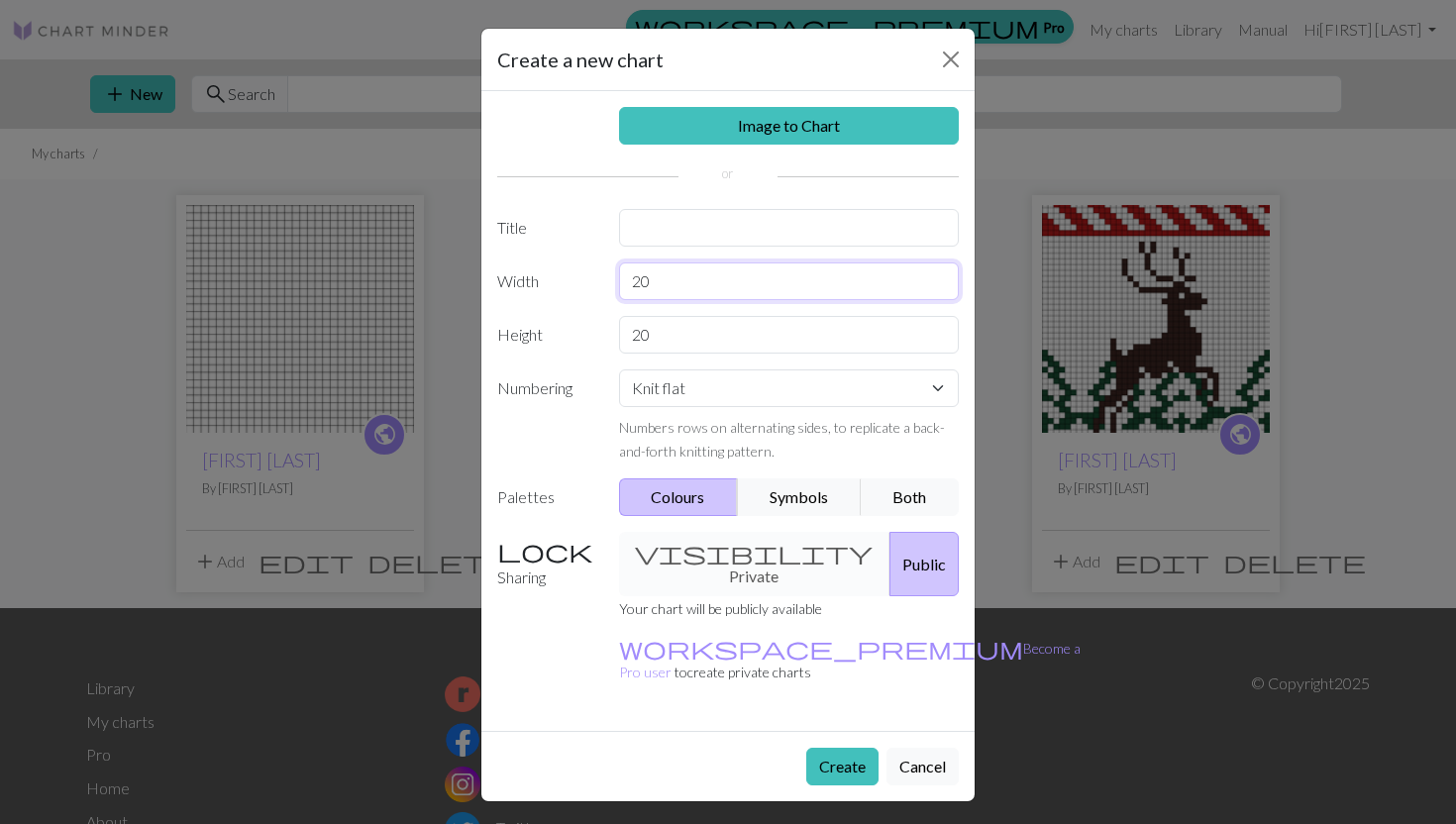 click on "20" at bounding box center [789, 281] 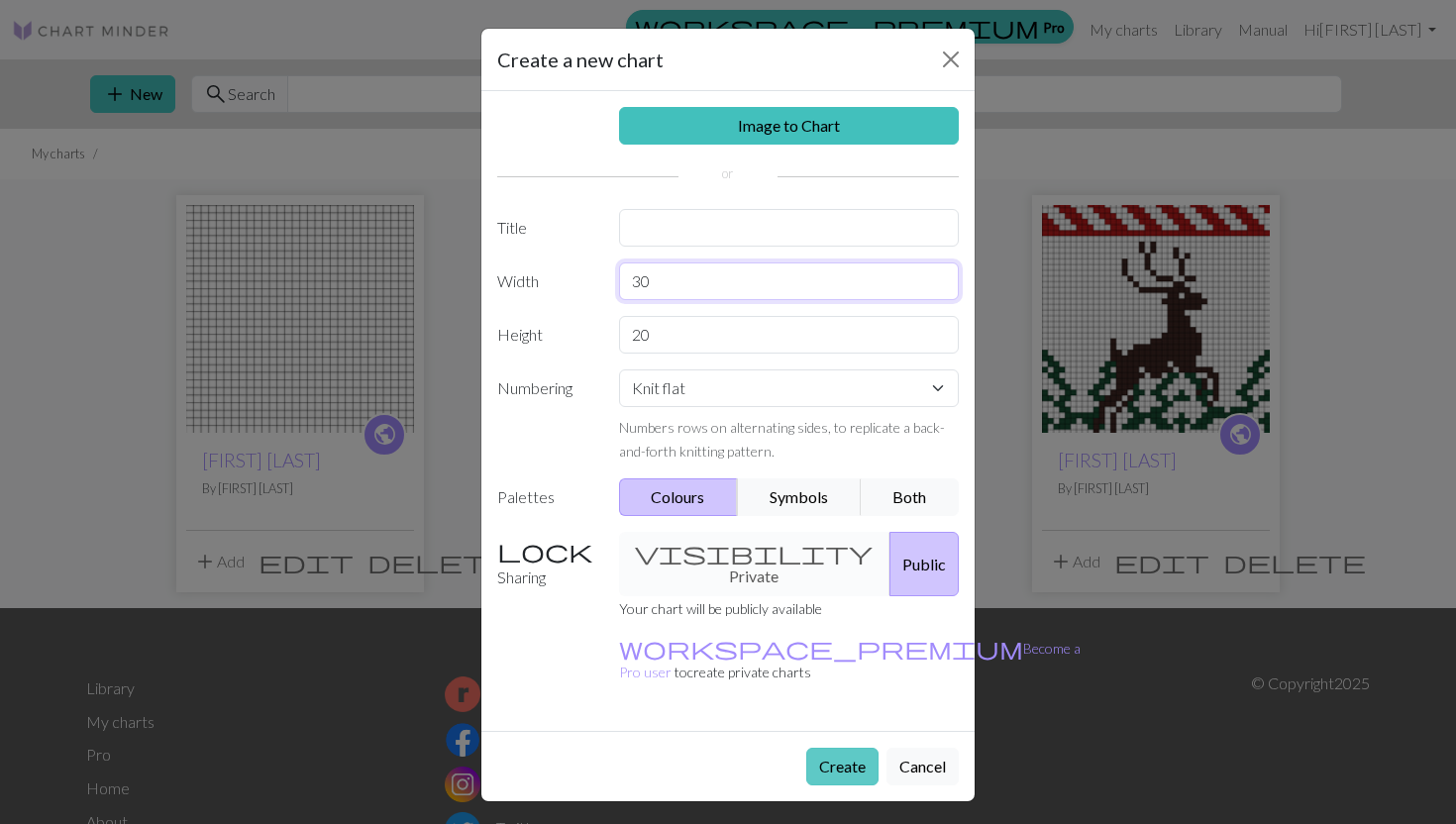 type on "30" 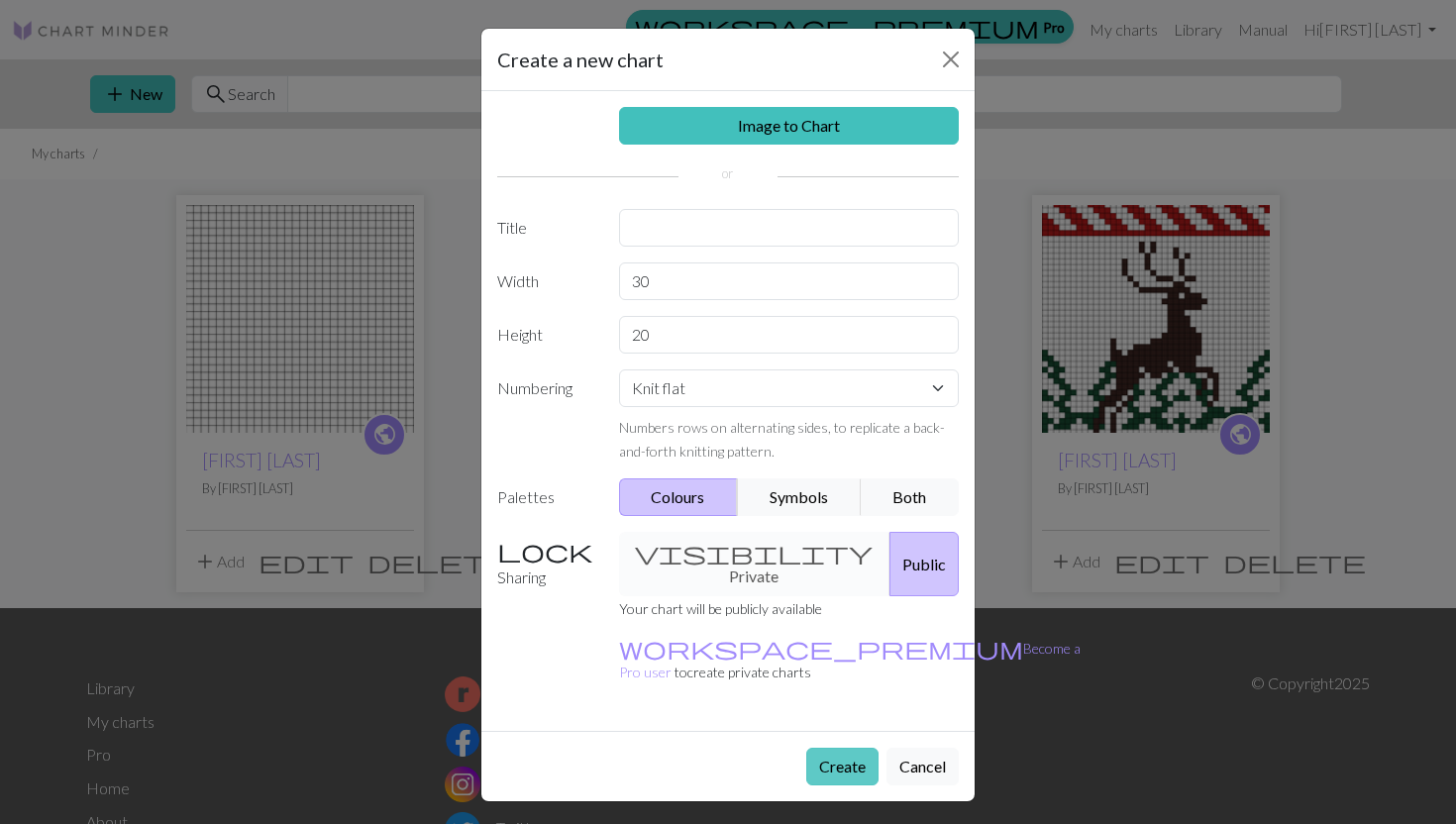 click on "Create" at bounding box center (842, 767) 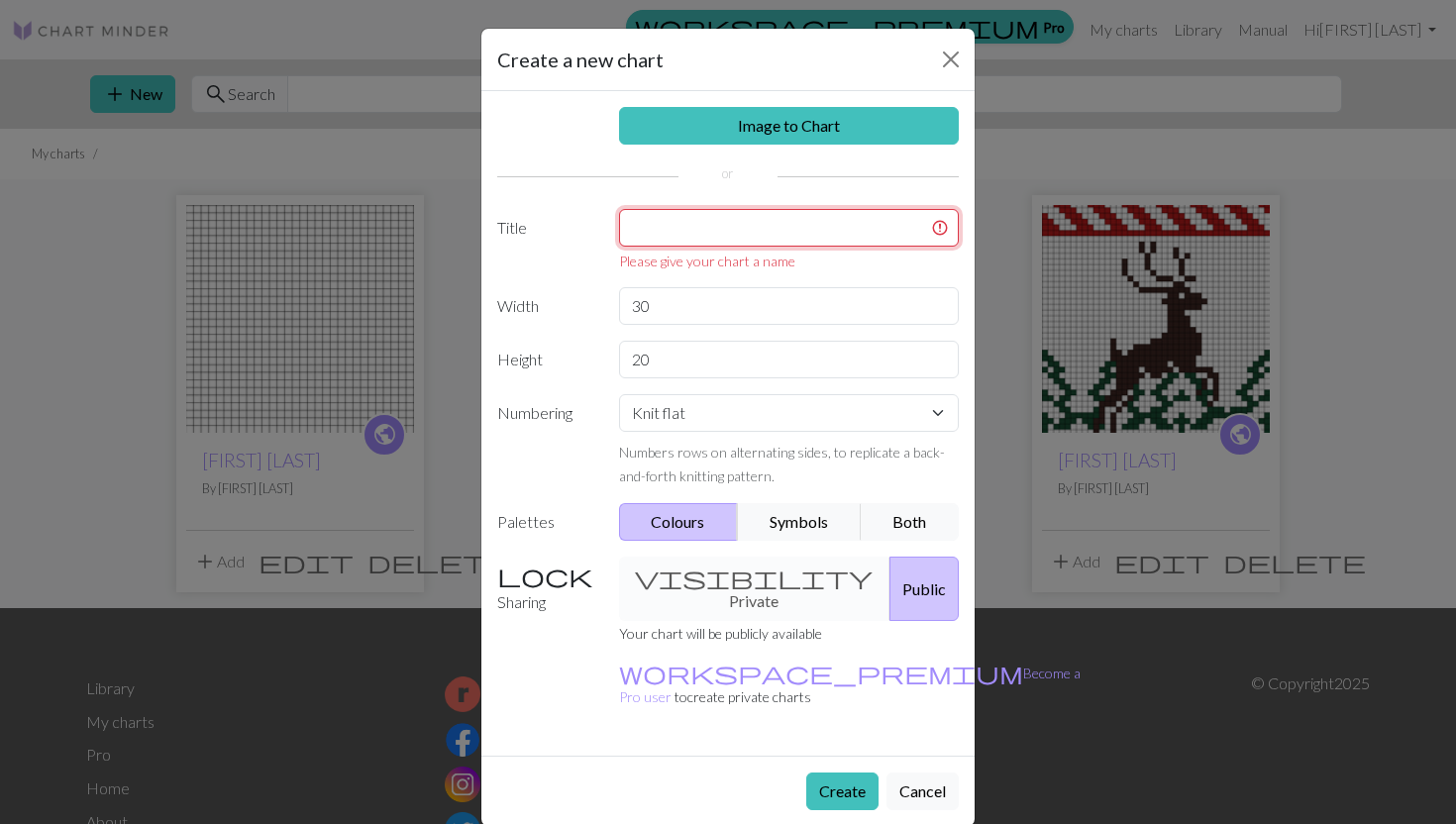 click at bounding box center [789, 228] 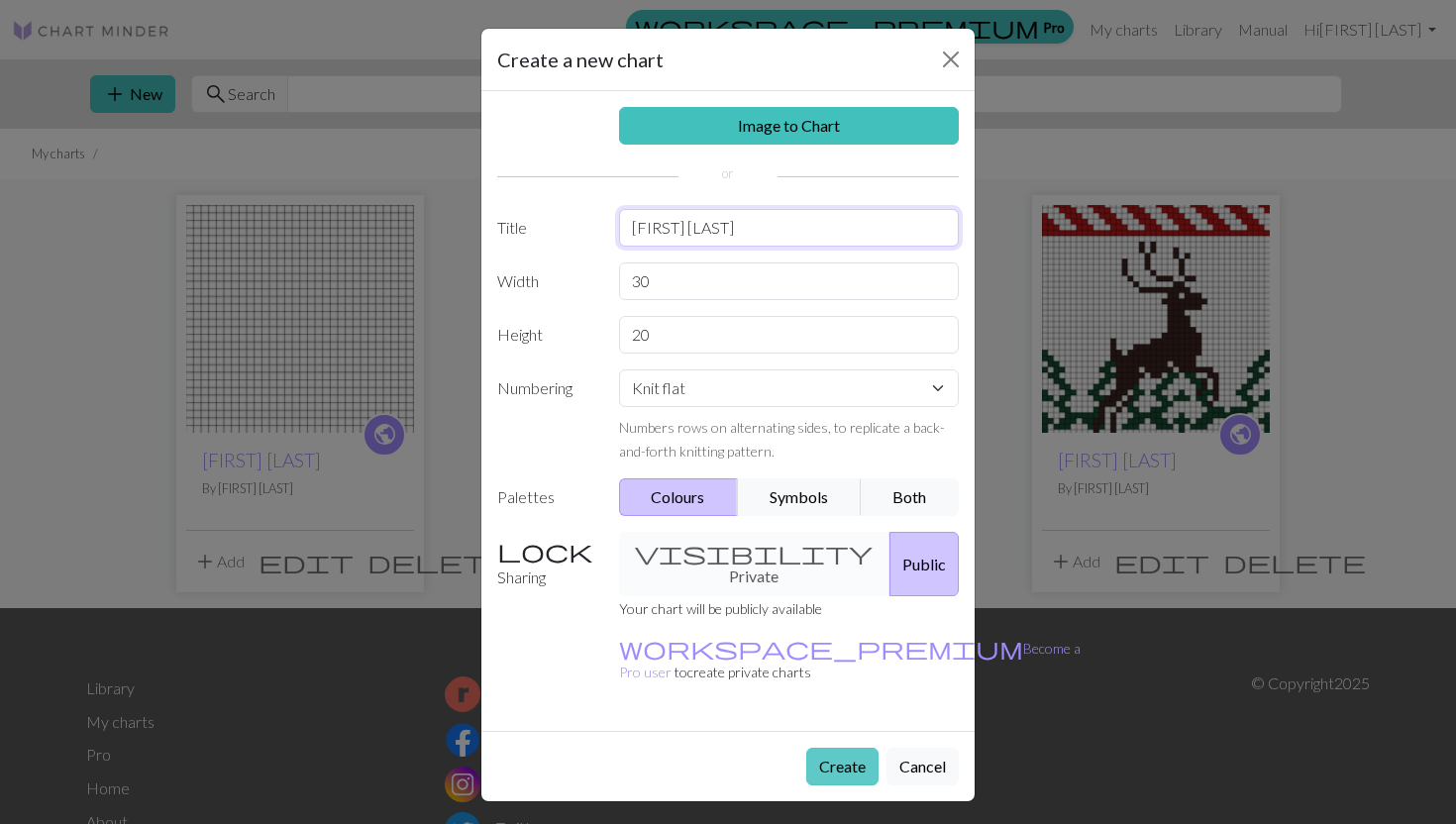 type on "[FIRST] [LAST]" 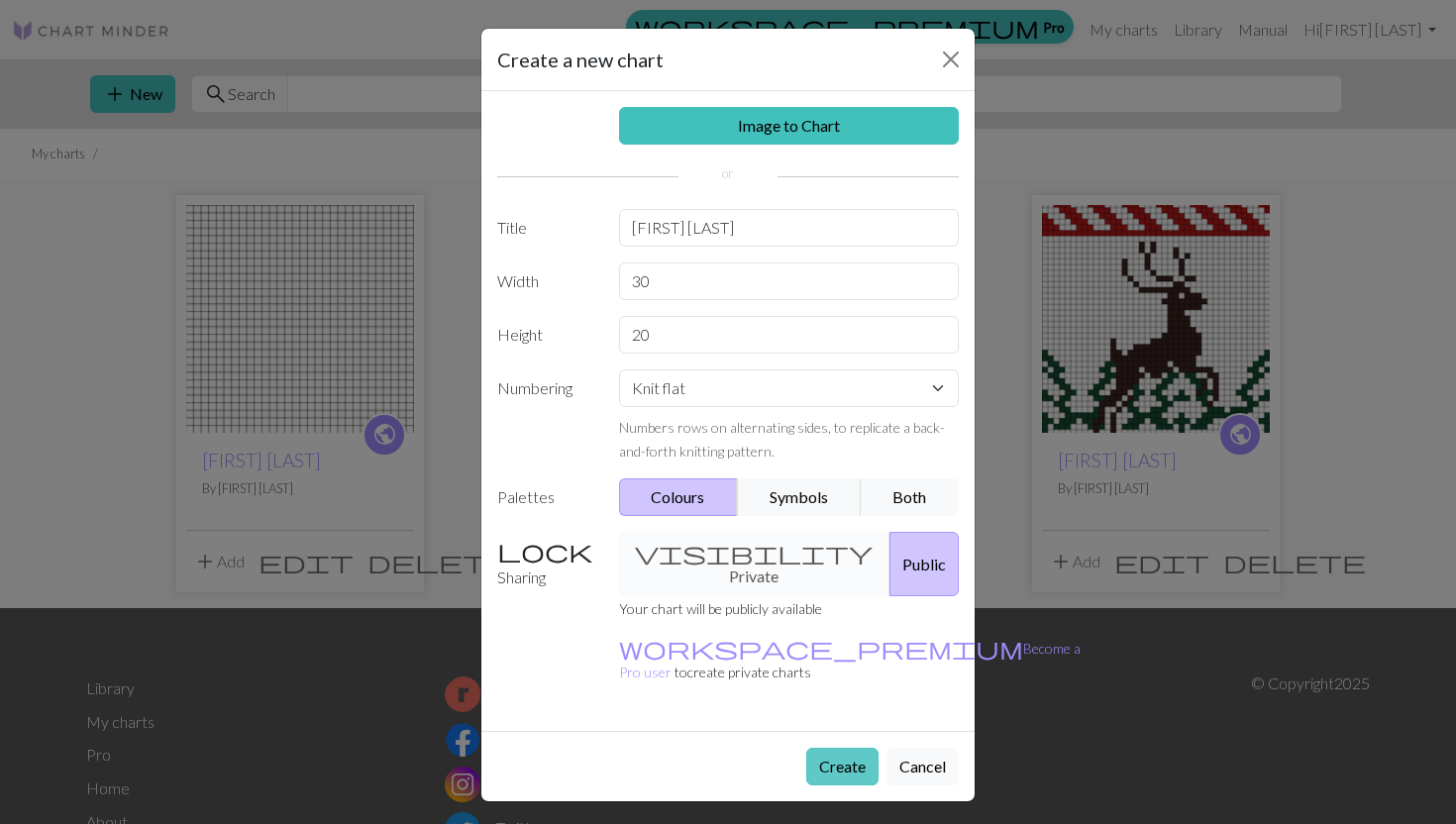 click on "Create" at bounding box center (842, 767) 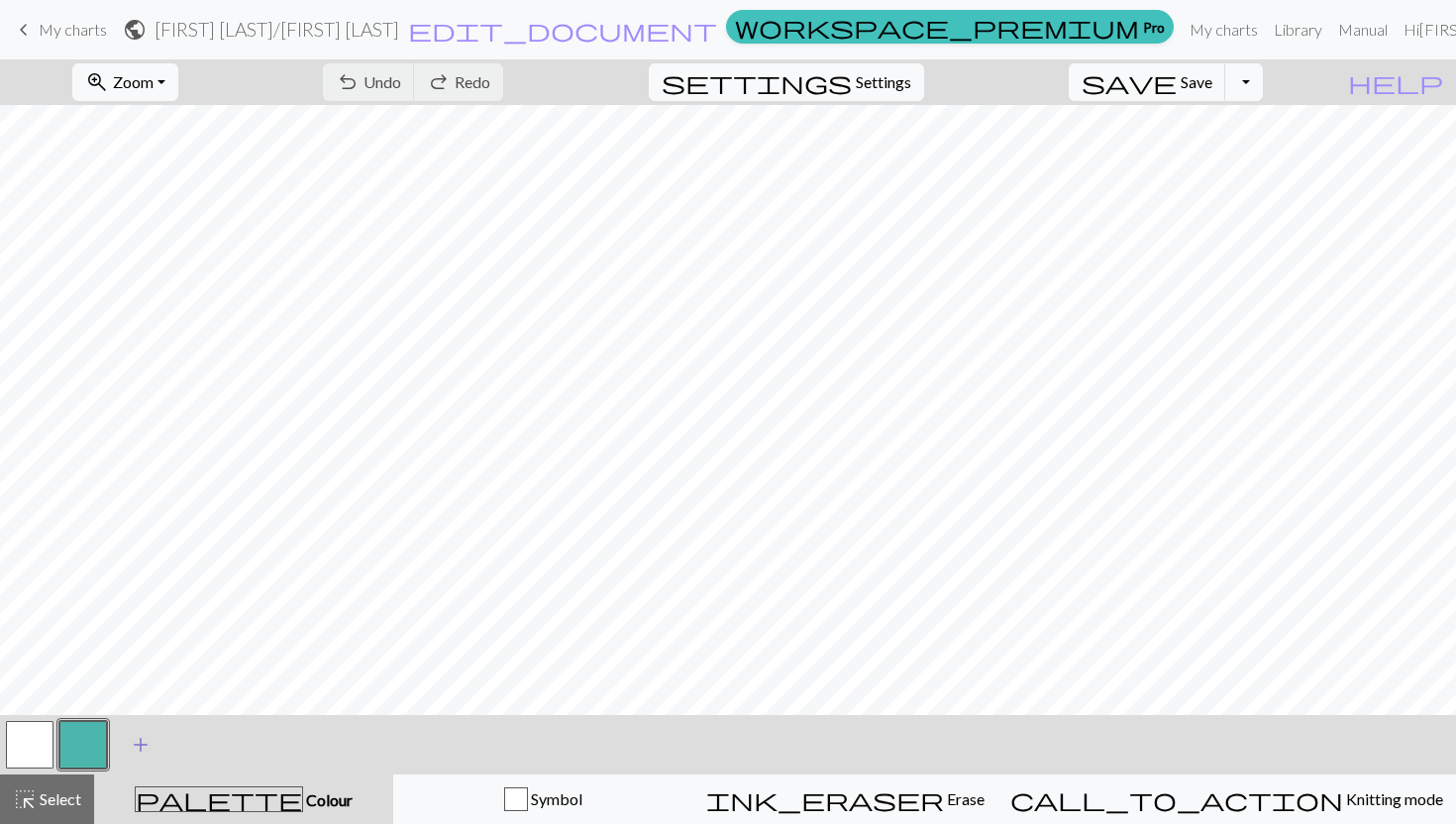 click on "add" at bounding box center (141, 745) 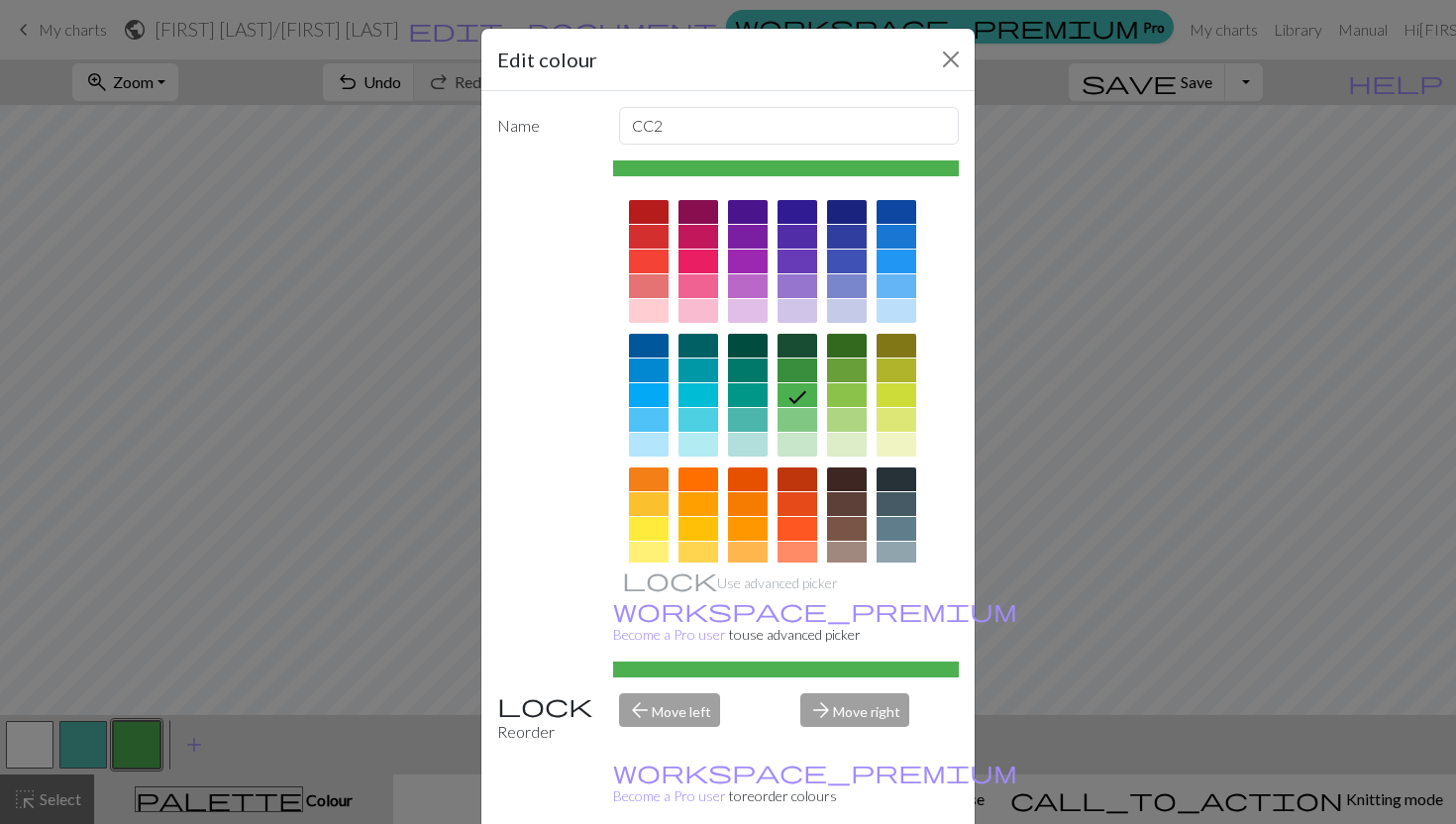 click at bounding box center [649, 212] 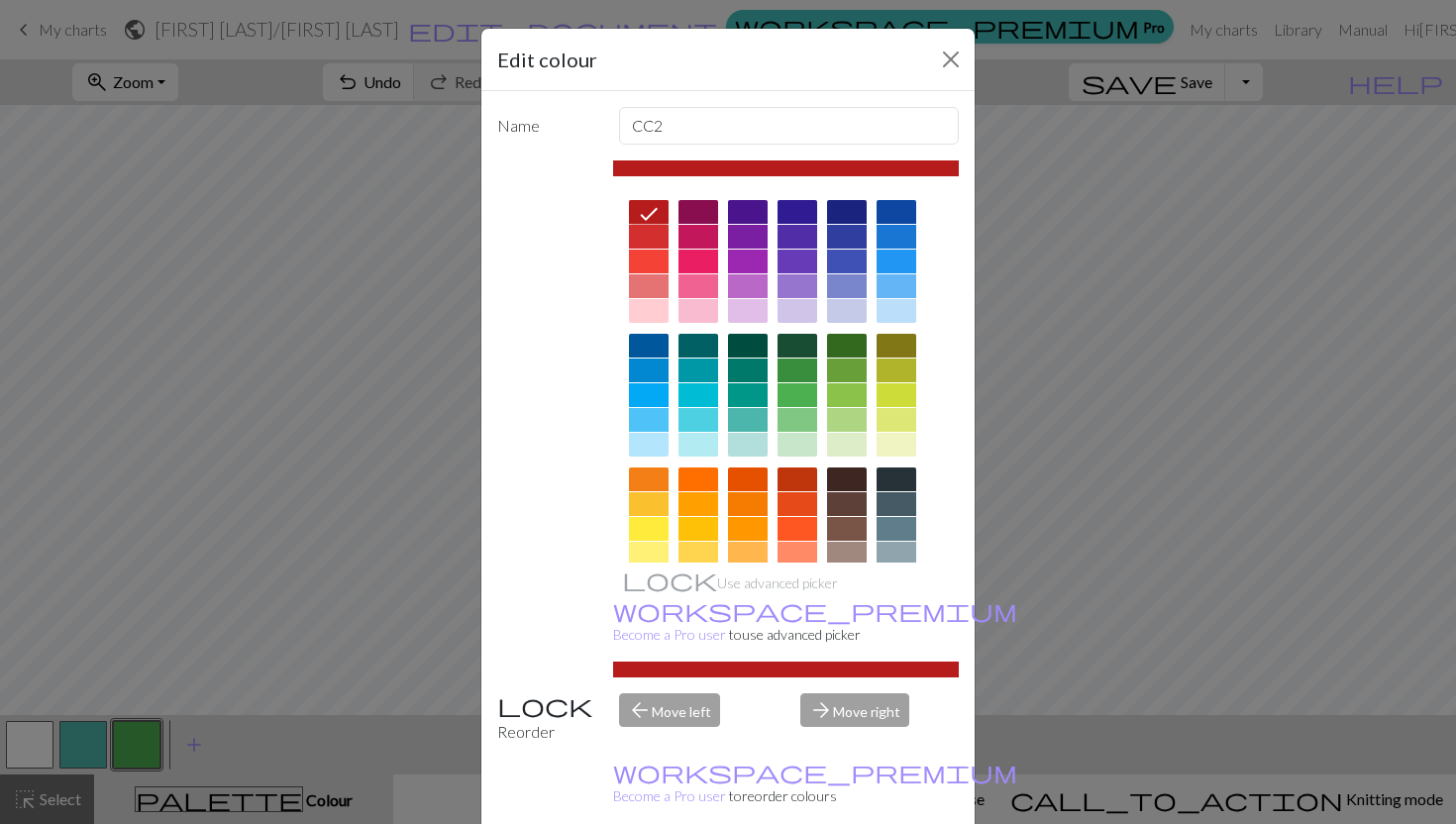 click on "Done" at bounding box center [847, 875] 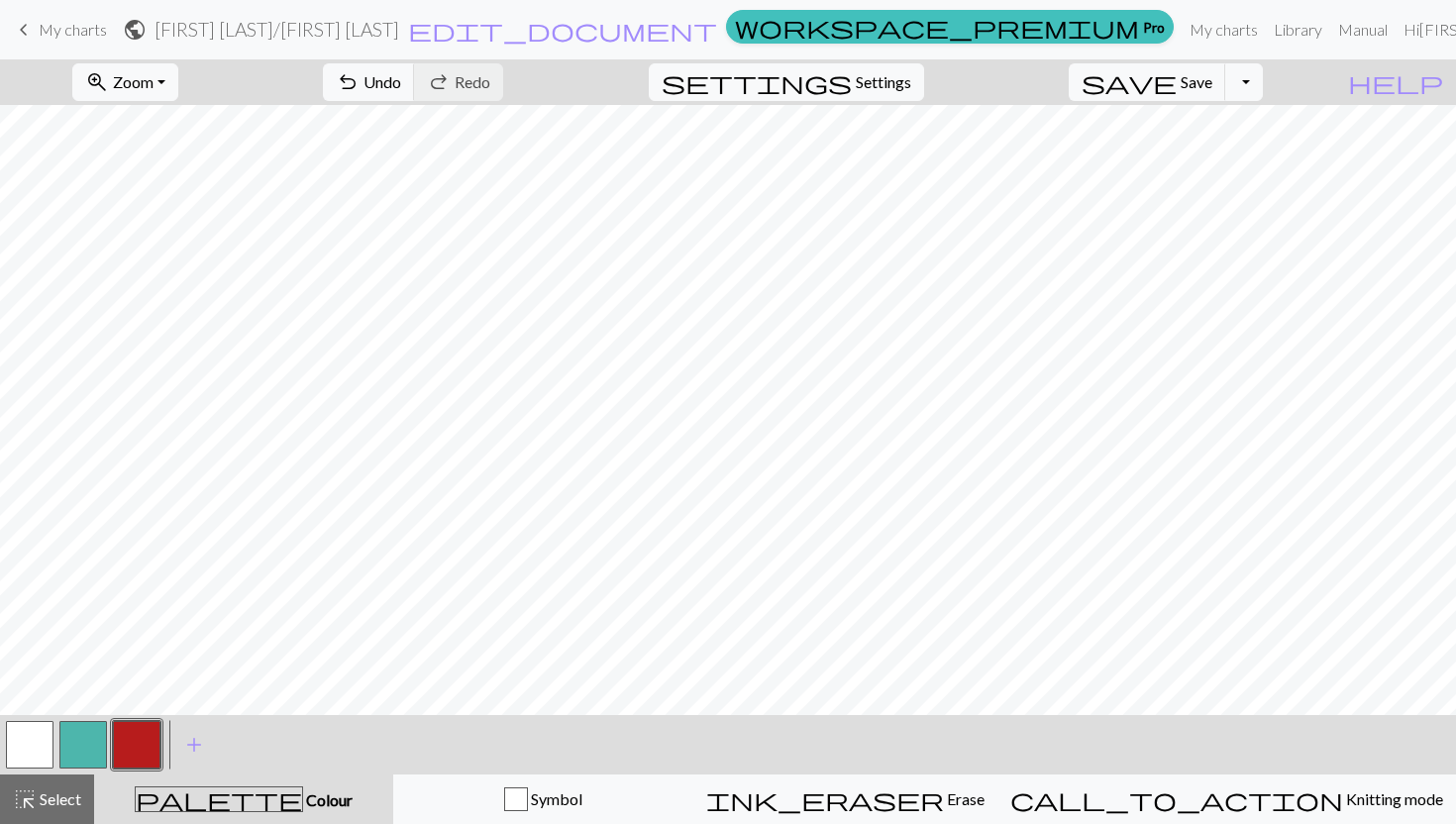 click at bounding box center [30, 745] 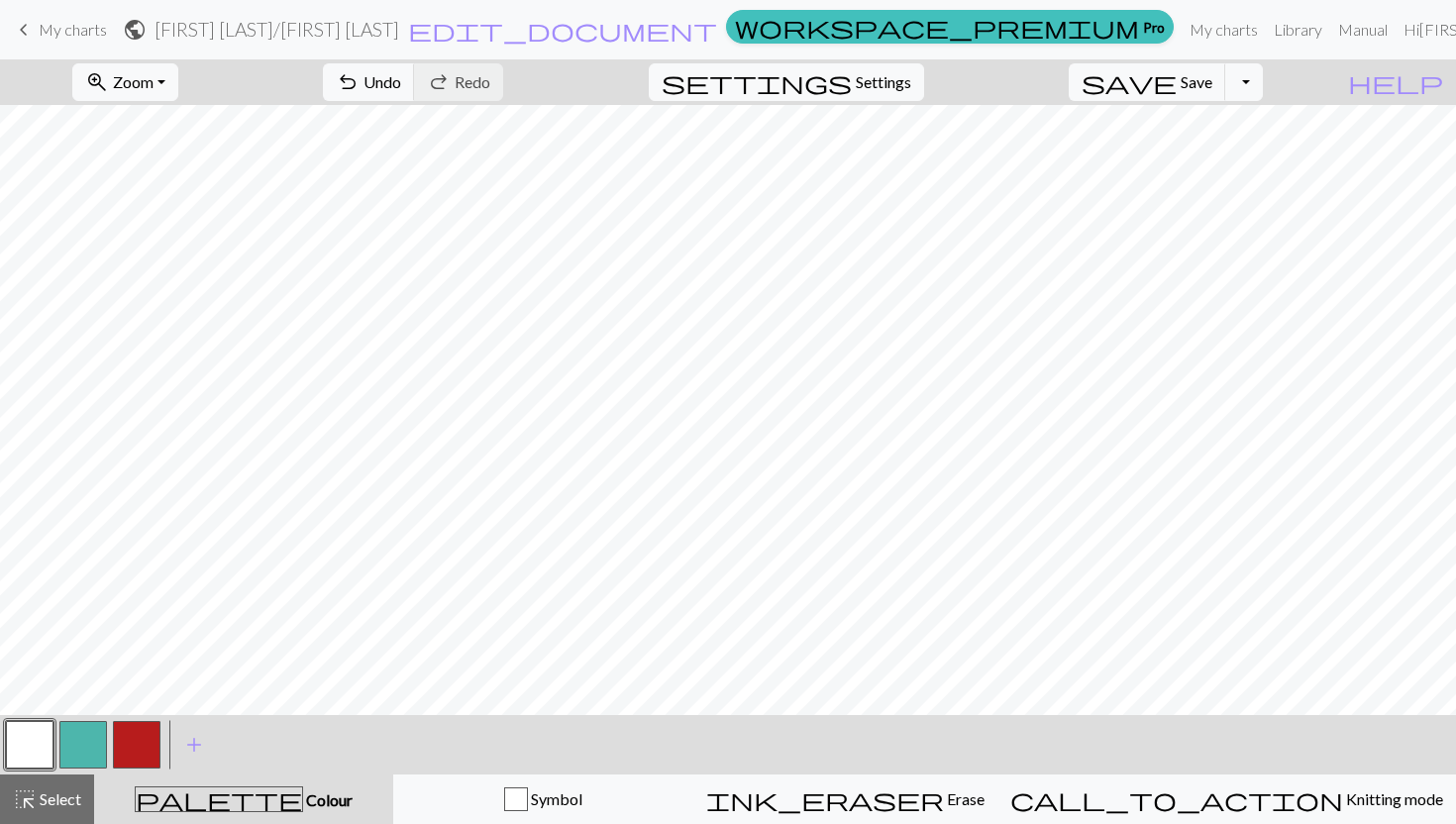 click at bounding box center (137, 745) 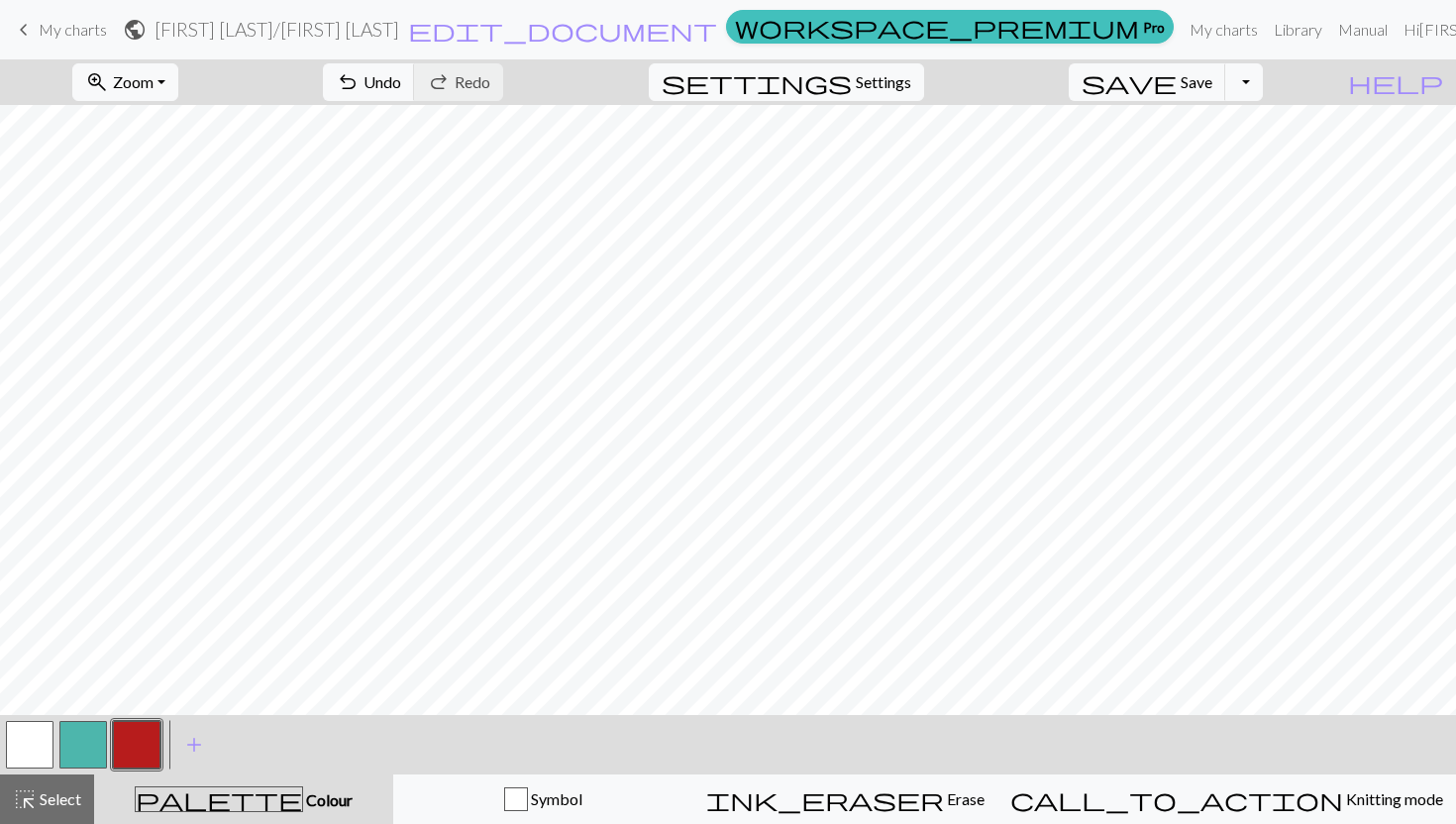 click at bounding box center (30, 745) 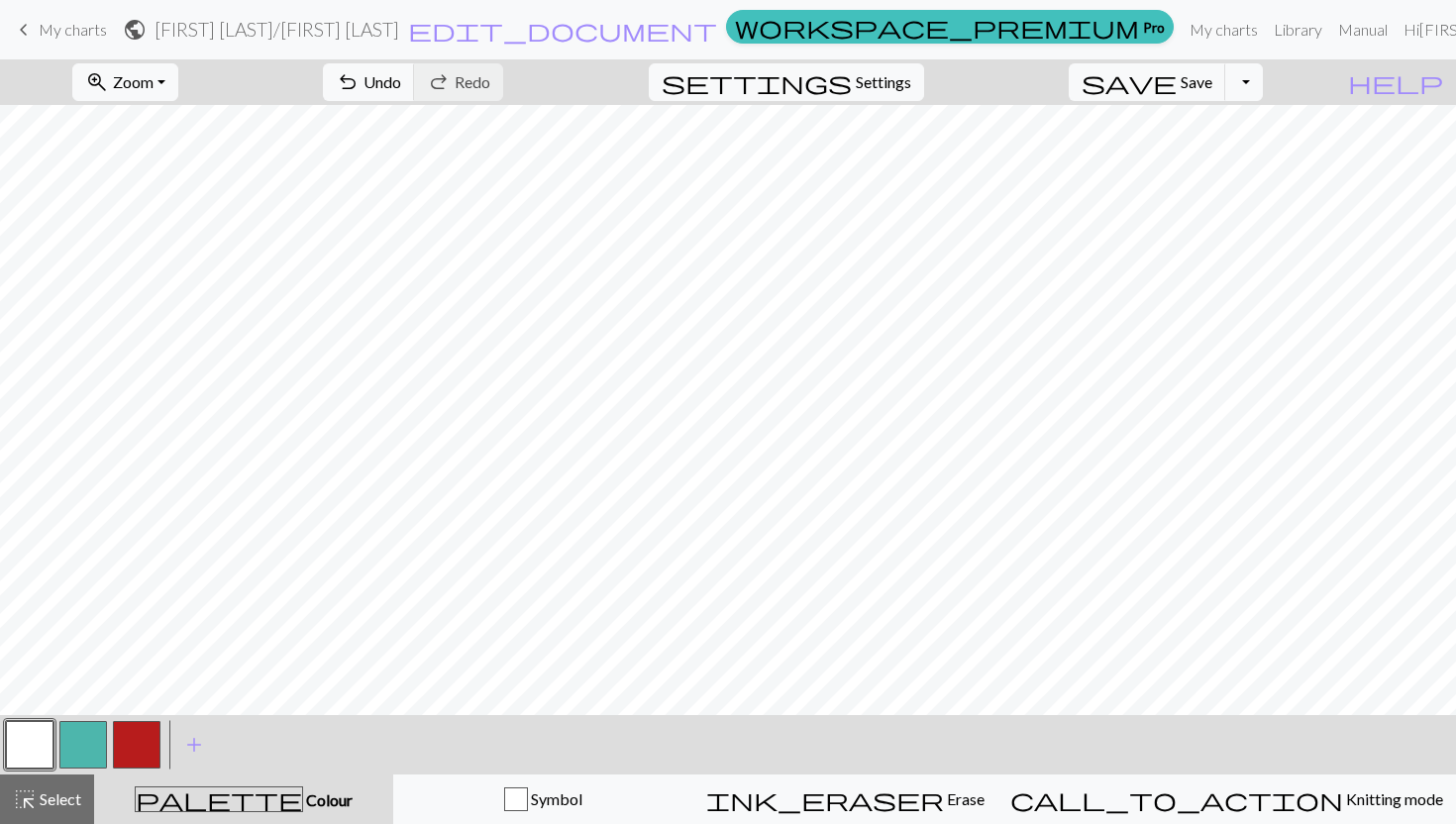 click at bounding box center (137, 745) 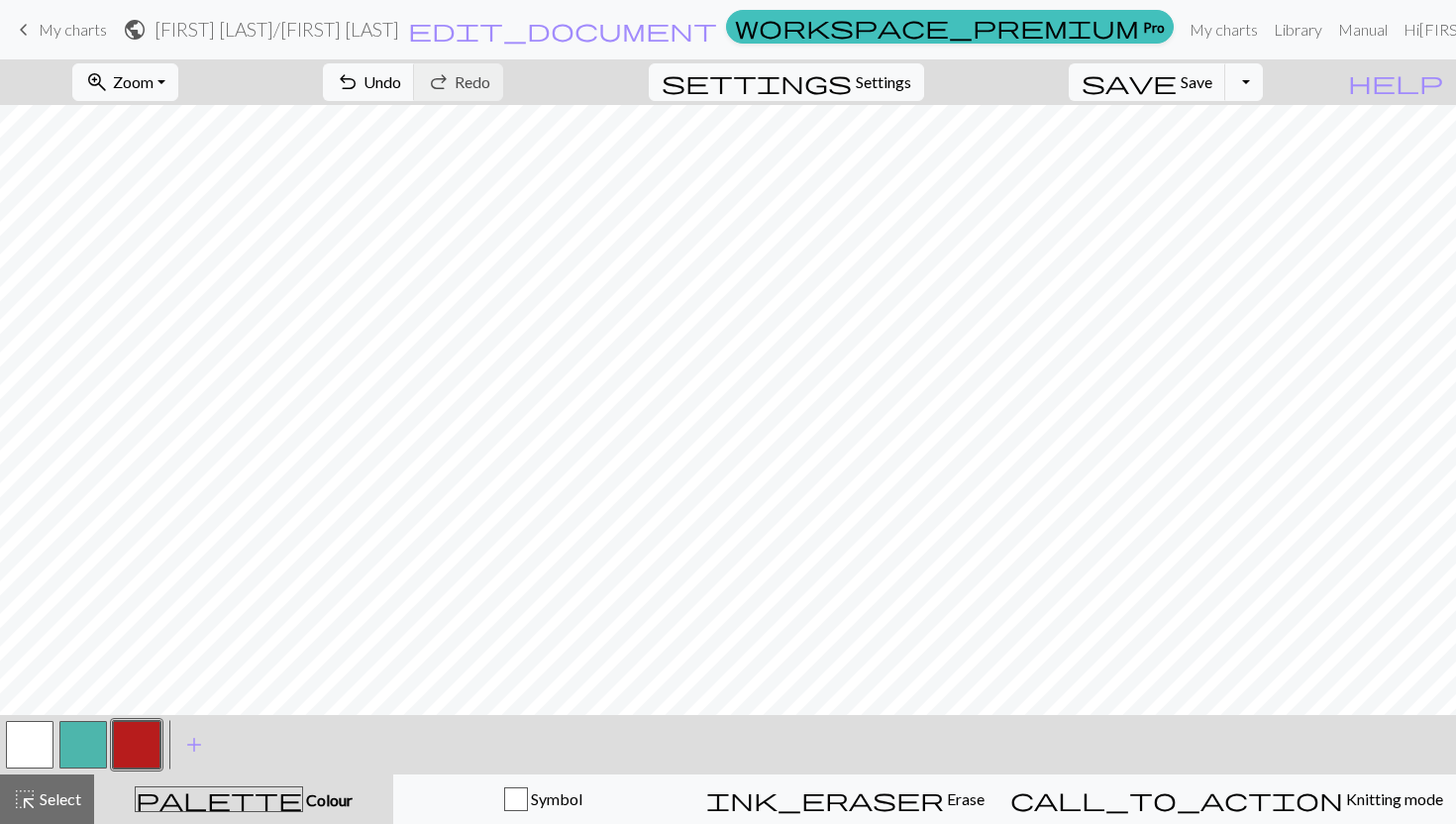 click at bounding box center (30, 745) 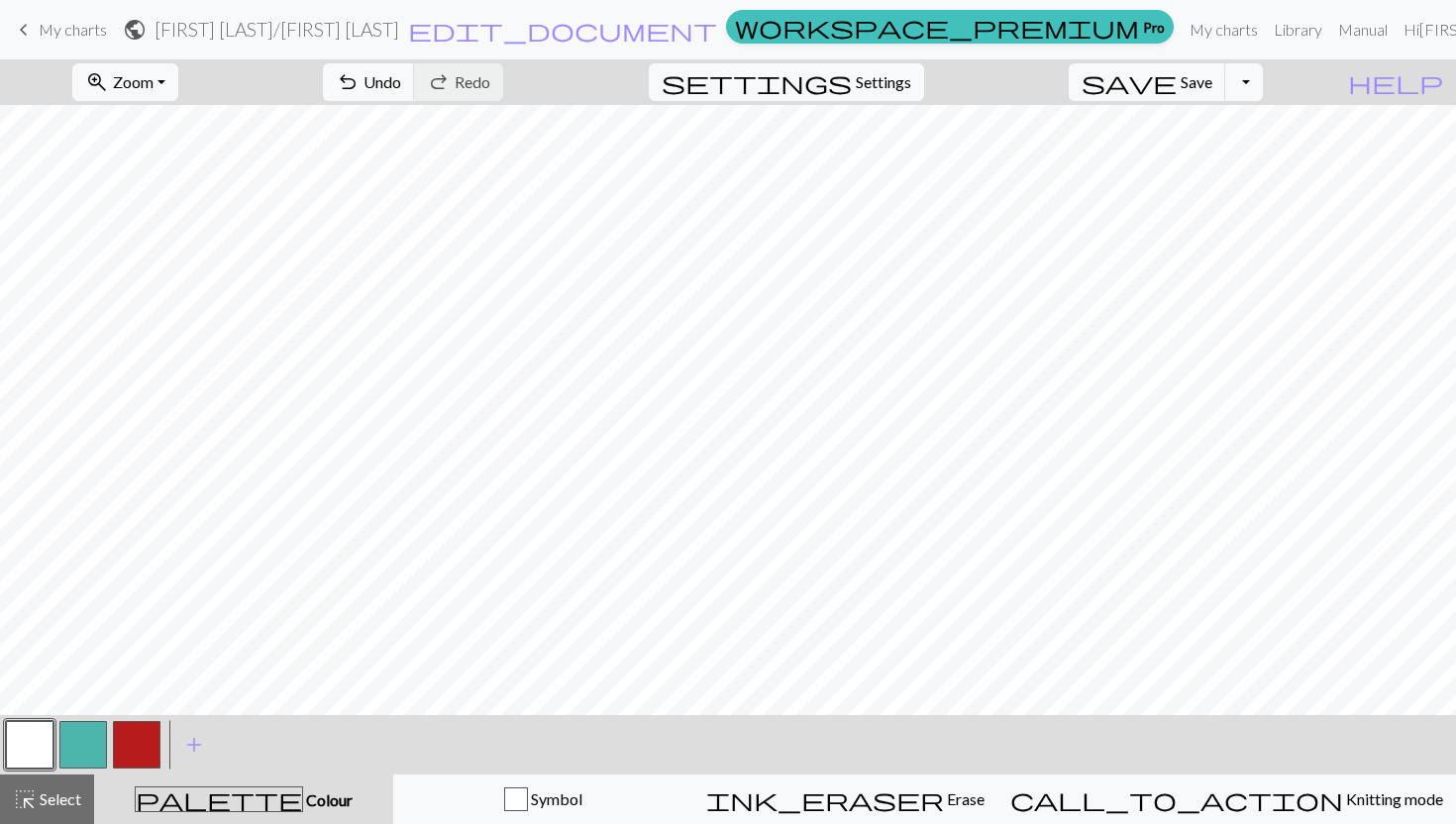 click at bounding box center (137, 745) 